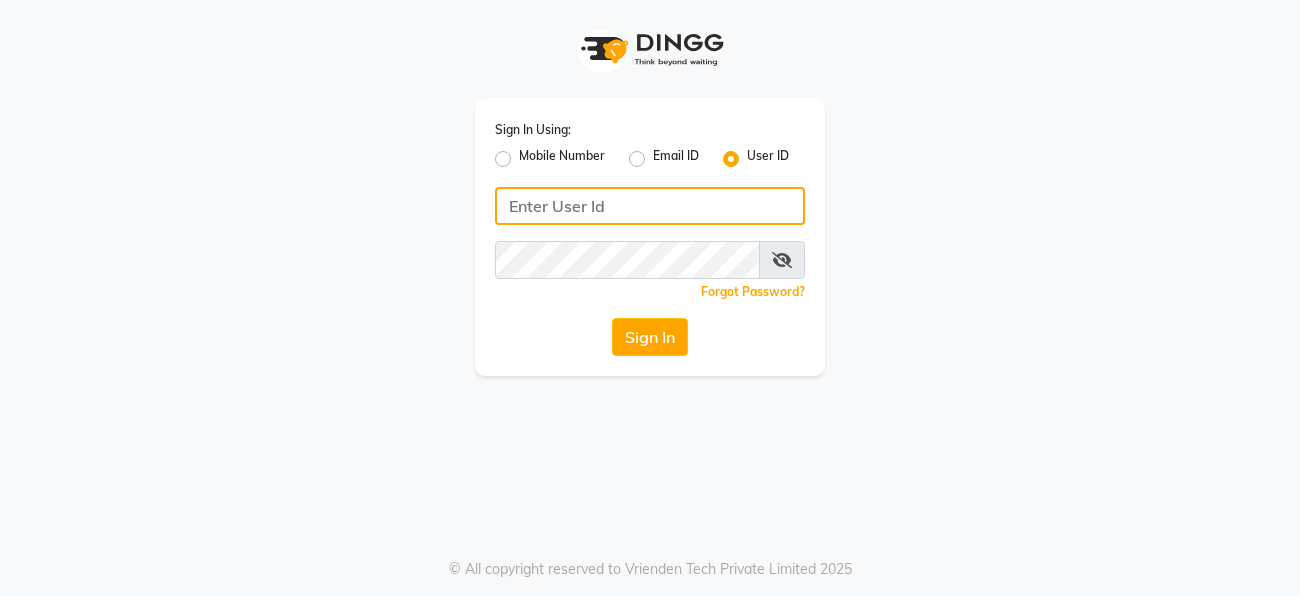 type on "facethelook" 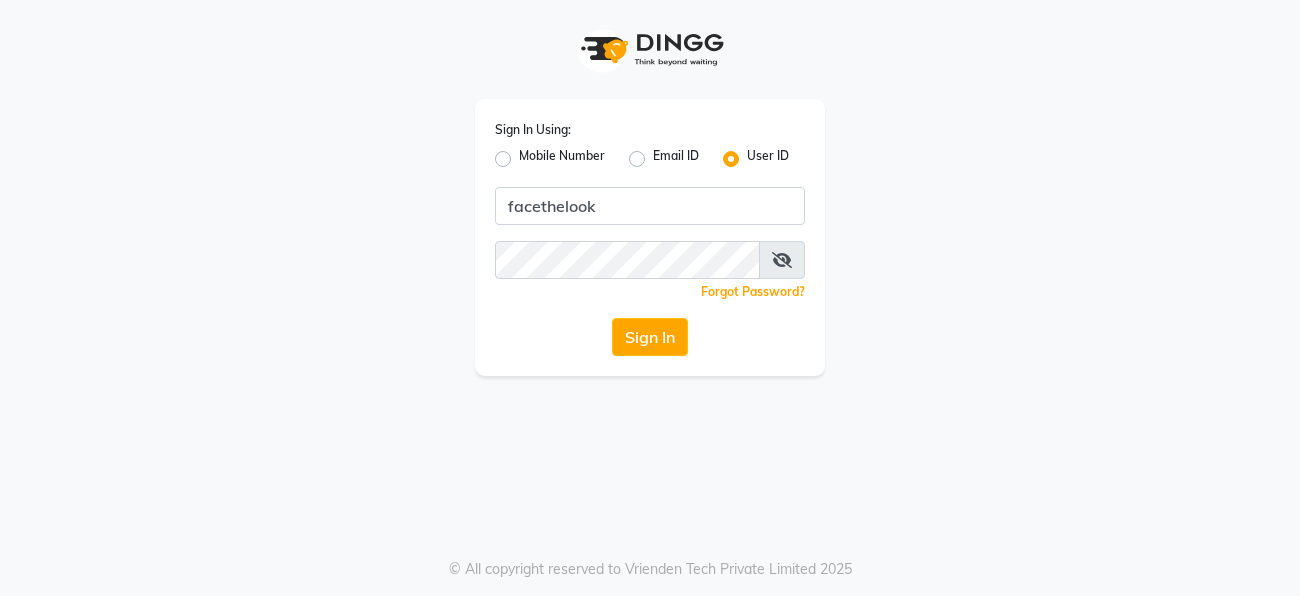 click on "Sign In" 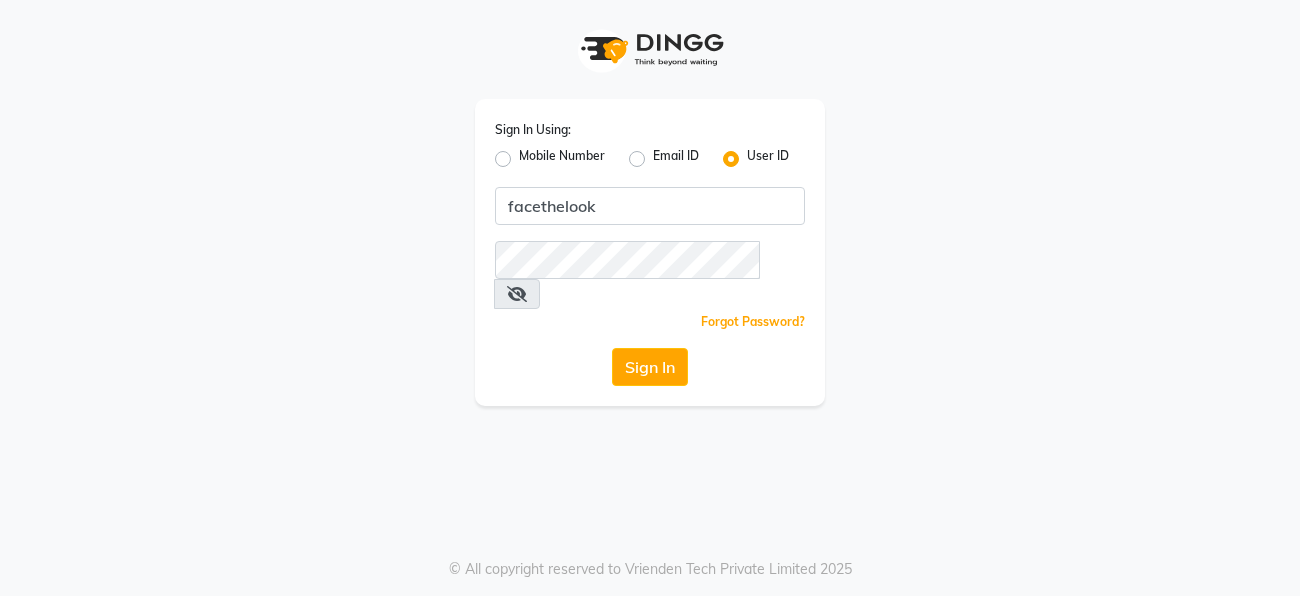 scroll, scrollTop: 0, scrollLeft: 0, axis: both 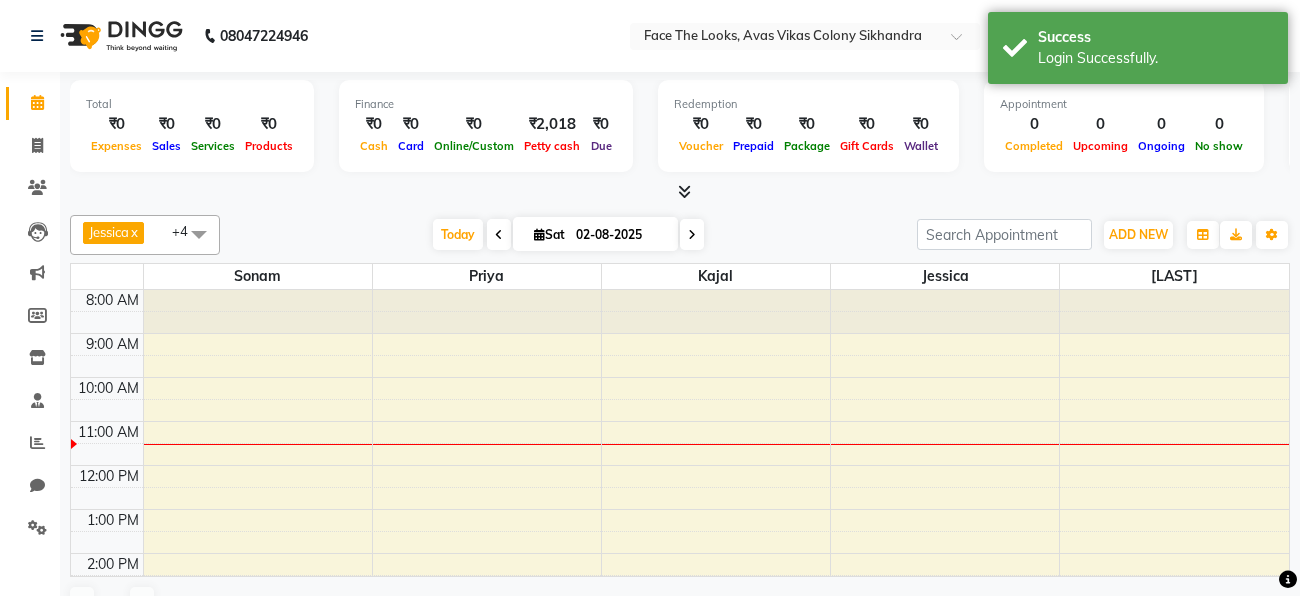 select on "en" 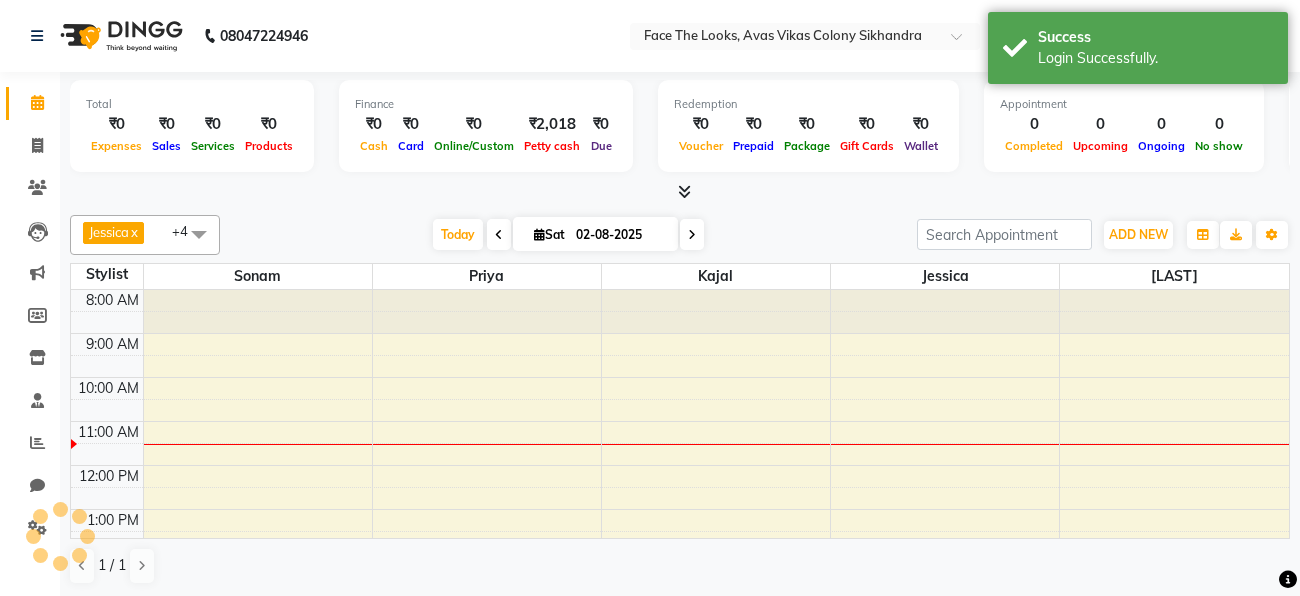scroll, scrollTop: 0, scrollLeft: 0, axis: both 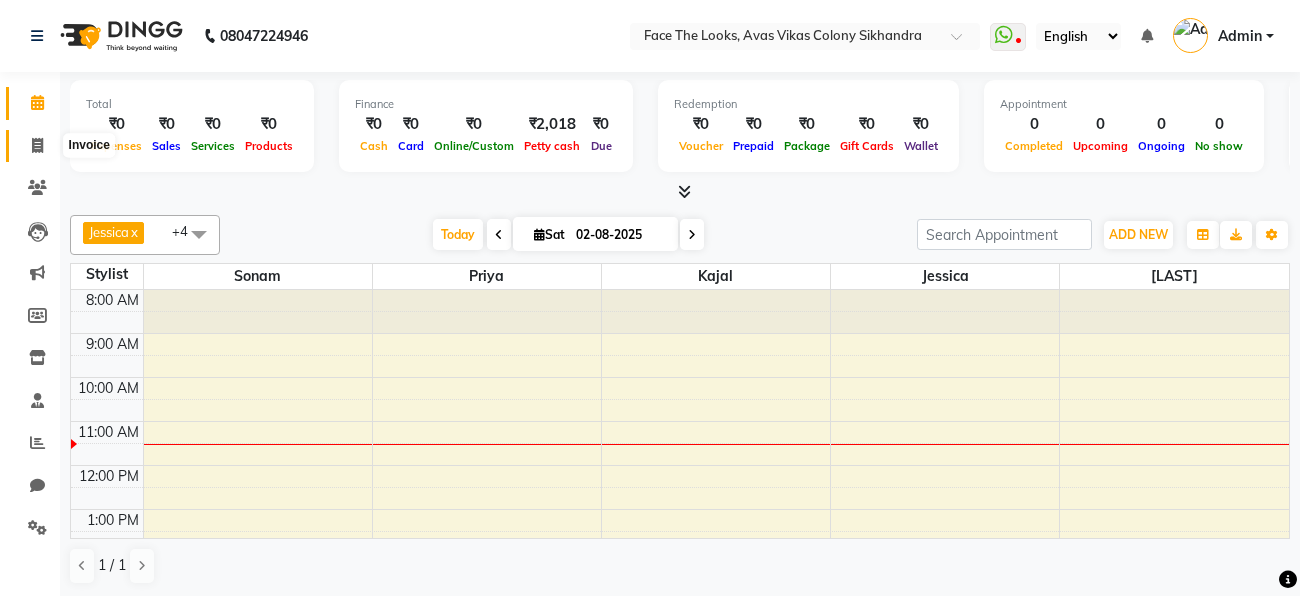 click 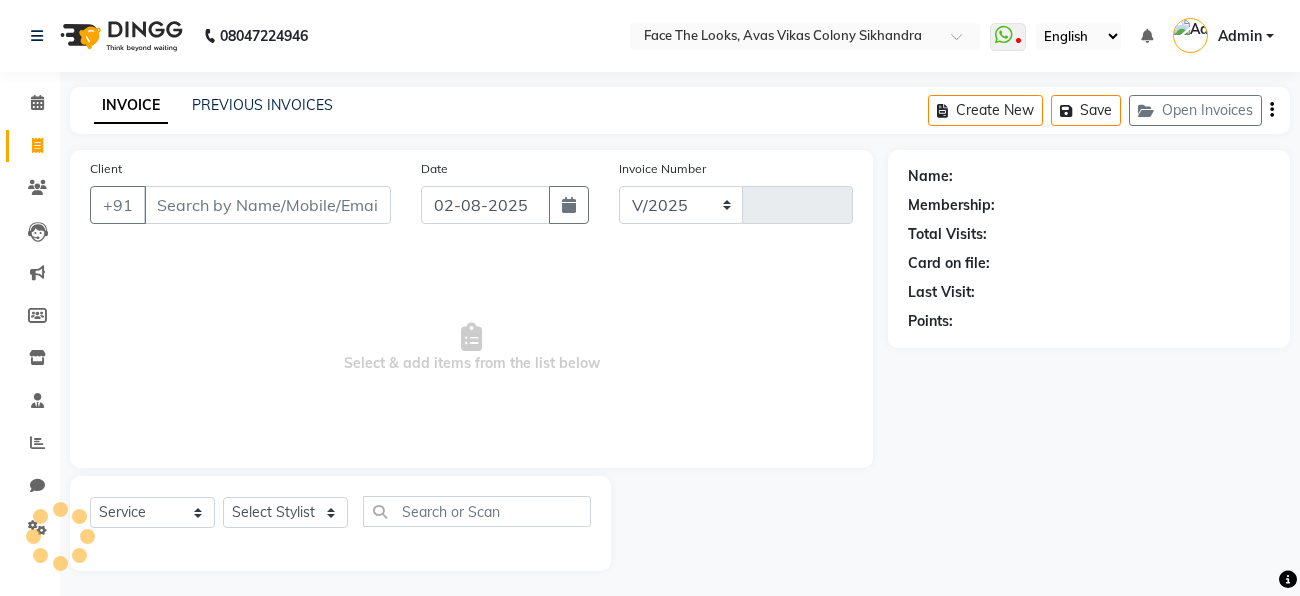 select on "8471" 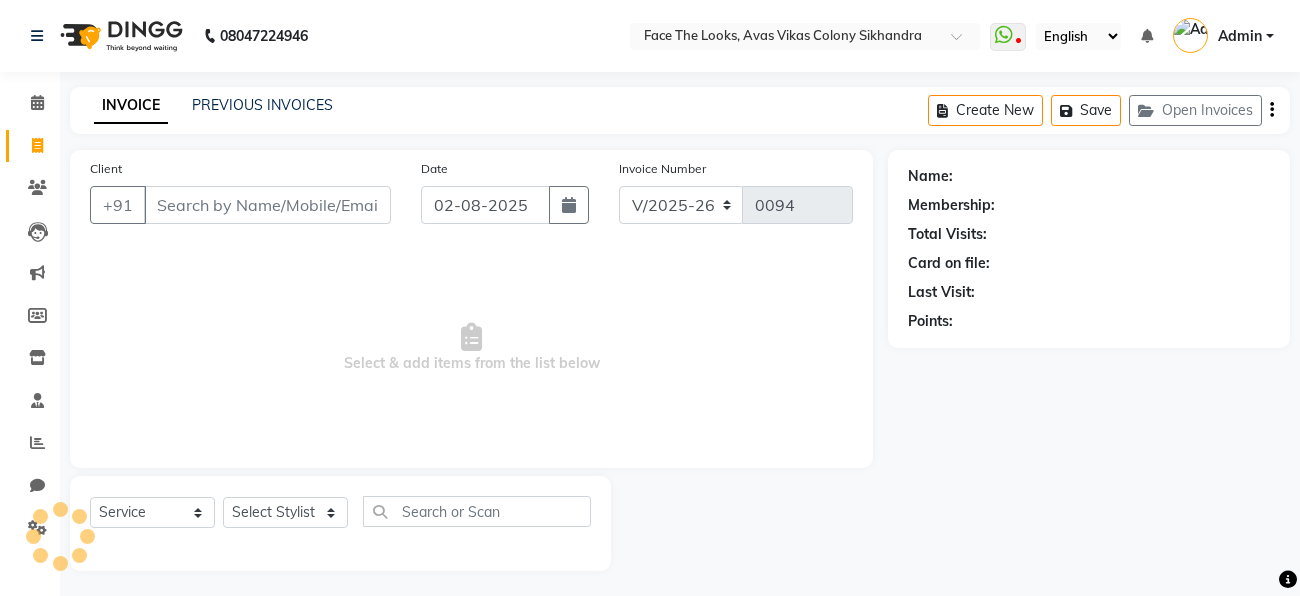 scroll, scrollTop: 5, scrollLeft: 0, axis: vertical 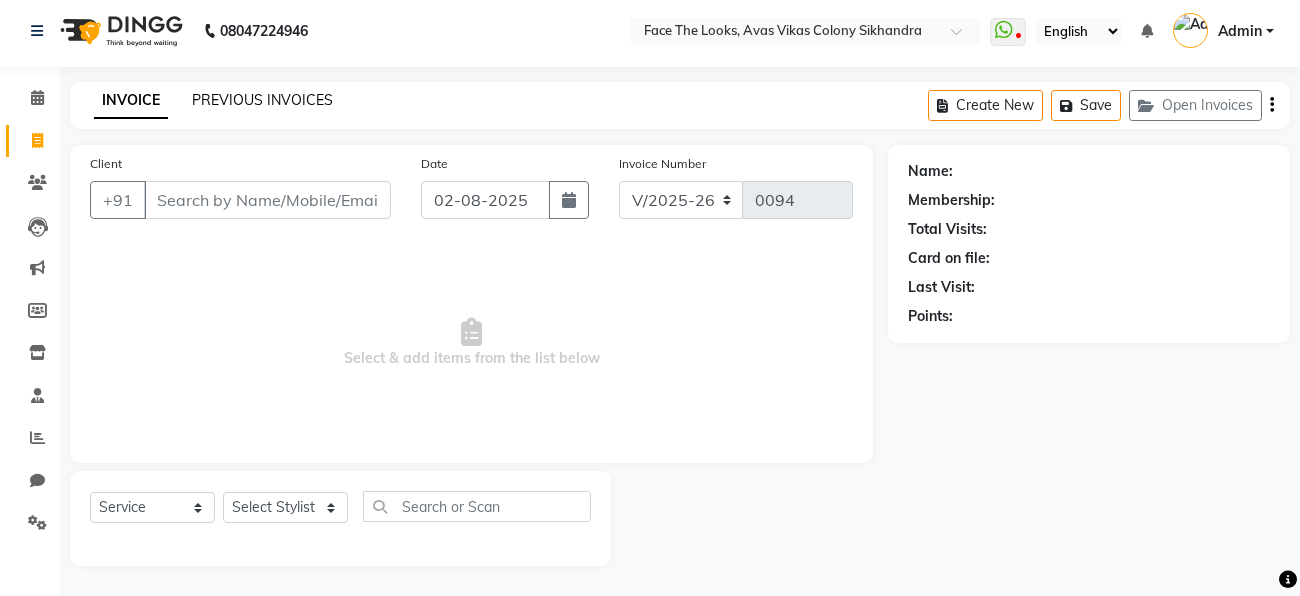 click on "PREVIOUS INVOICES" 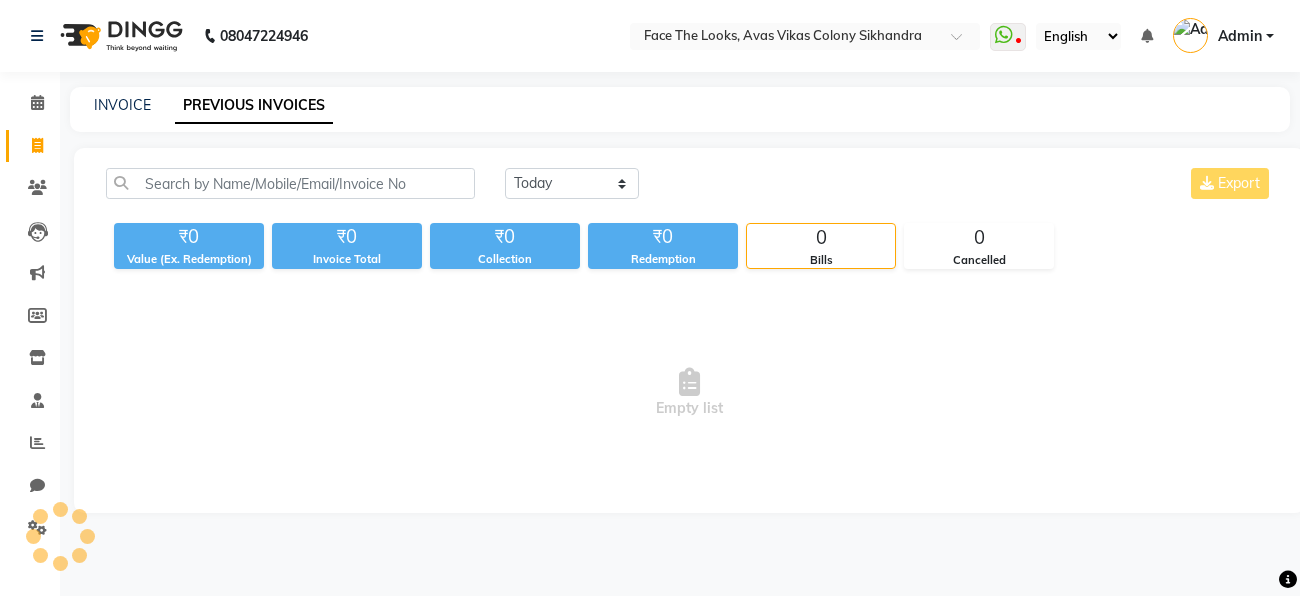 scroll, scrollTop: 0, scrollLeft: 0, axis: both 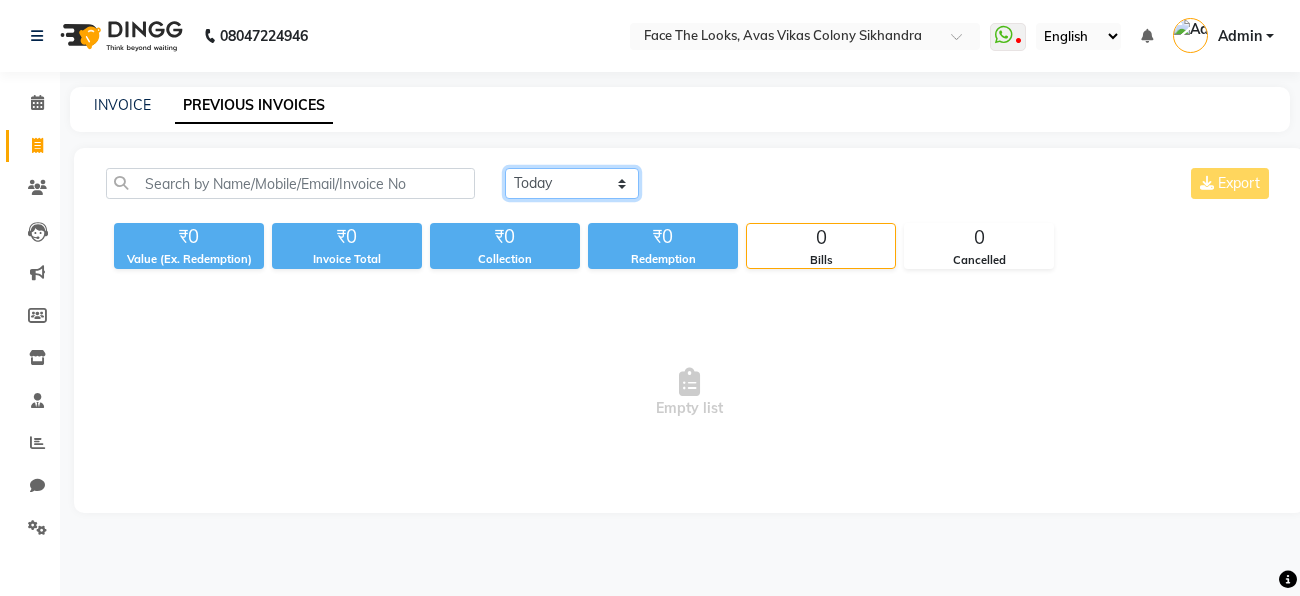 click on "Today Yesterday Custom Range" 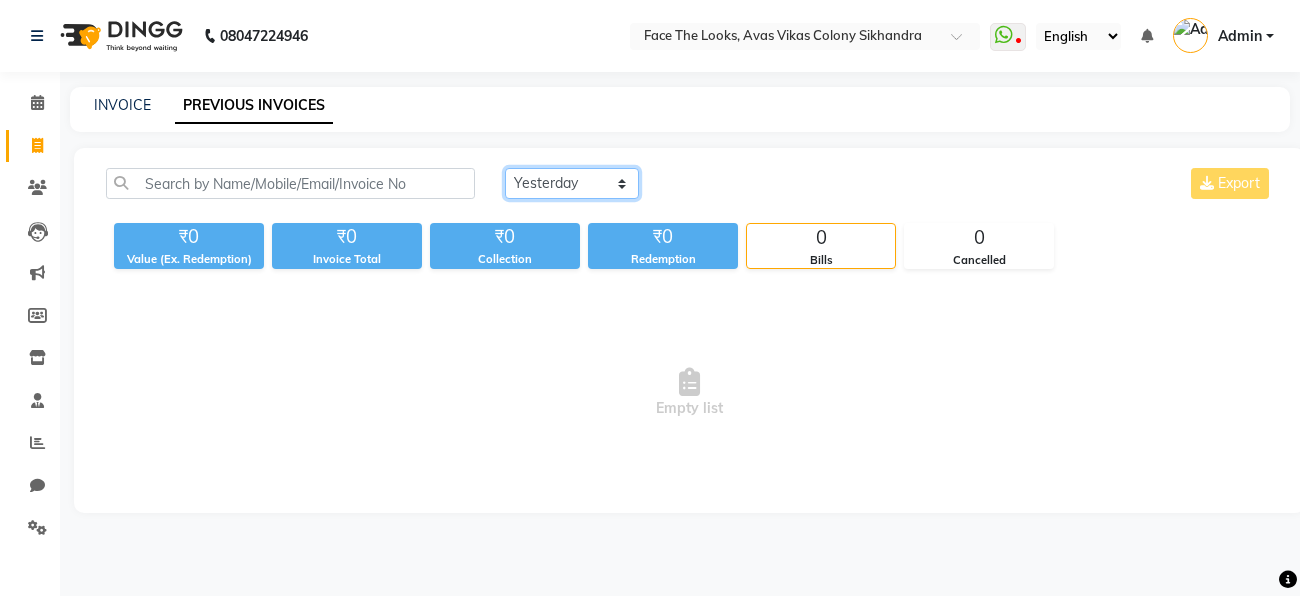 click on "Today Yesterday Custom Range" 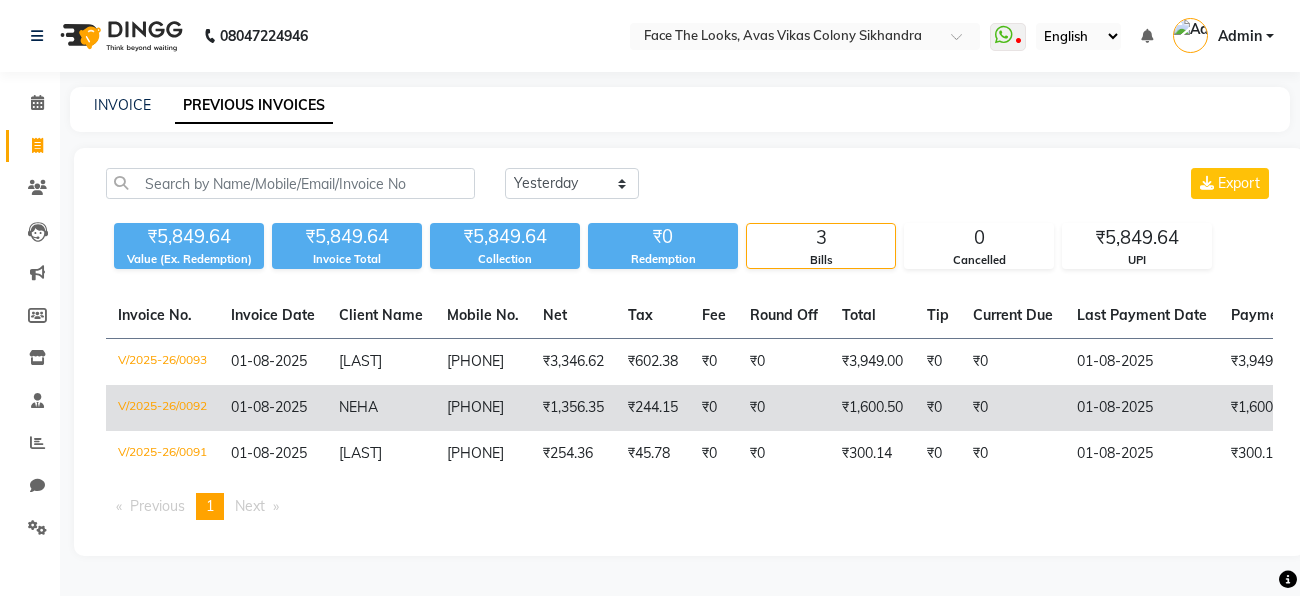 click on "₹1,356.35" 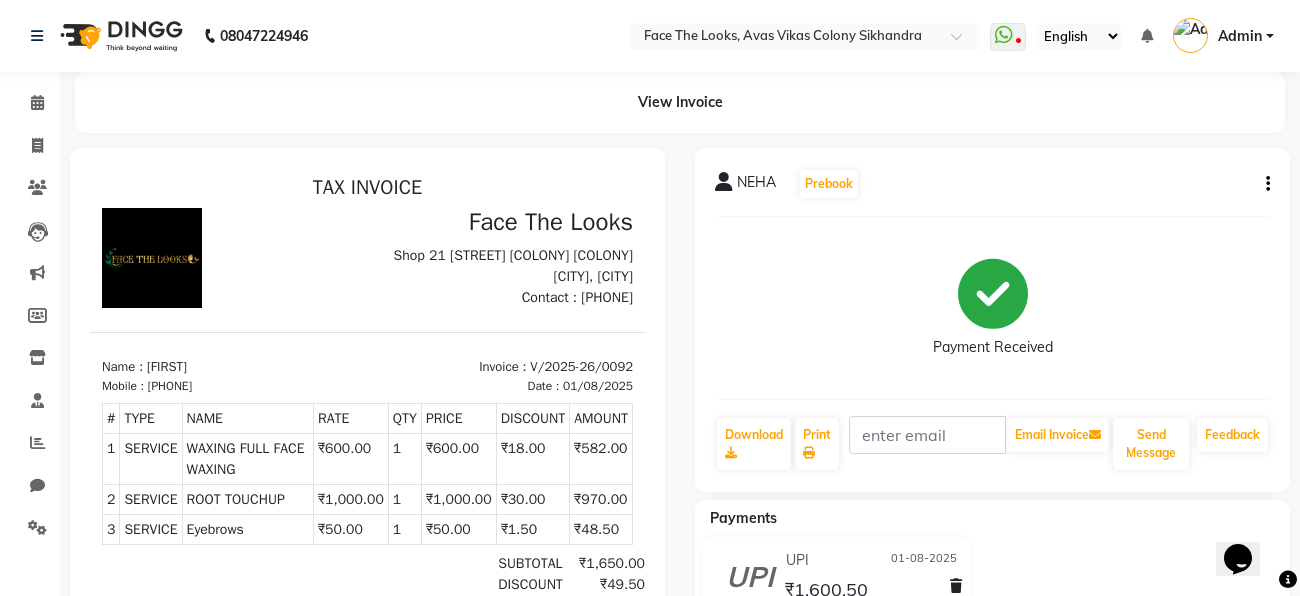 scroll, scrollTop: 0, scrollLeft: 0, axis: both 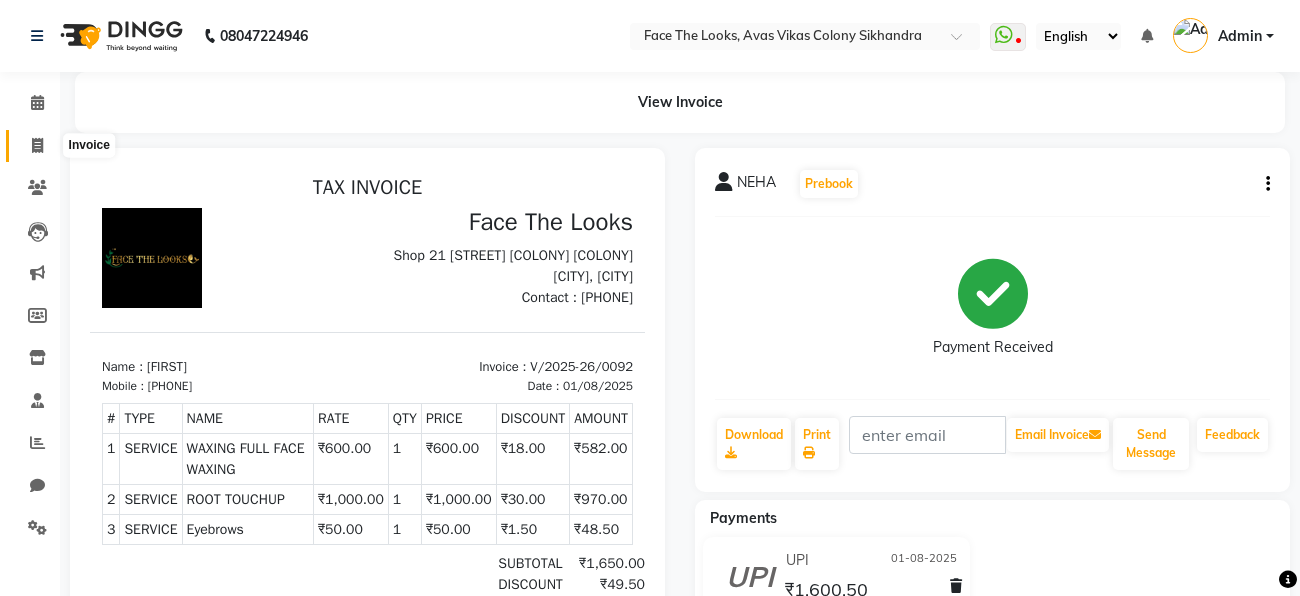 click 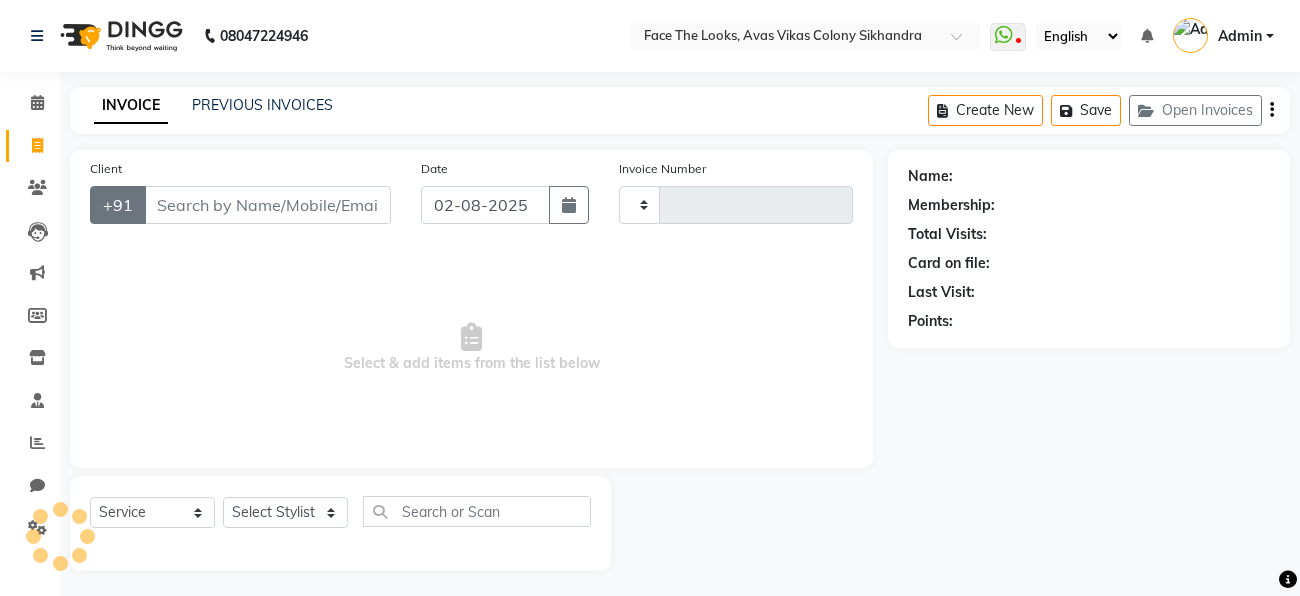 type on "0094" 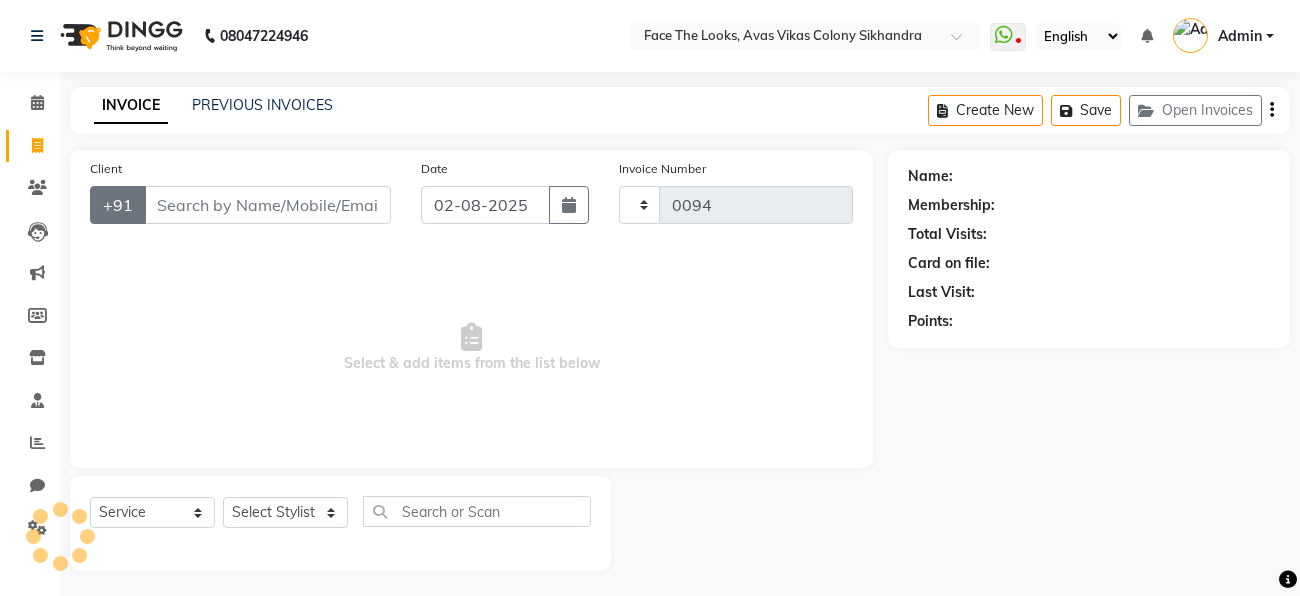 select on "8471" 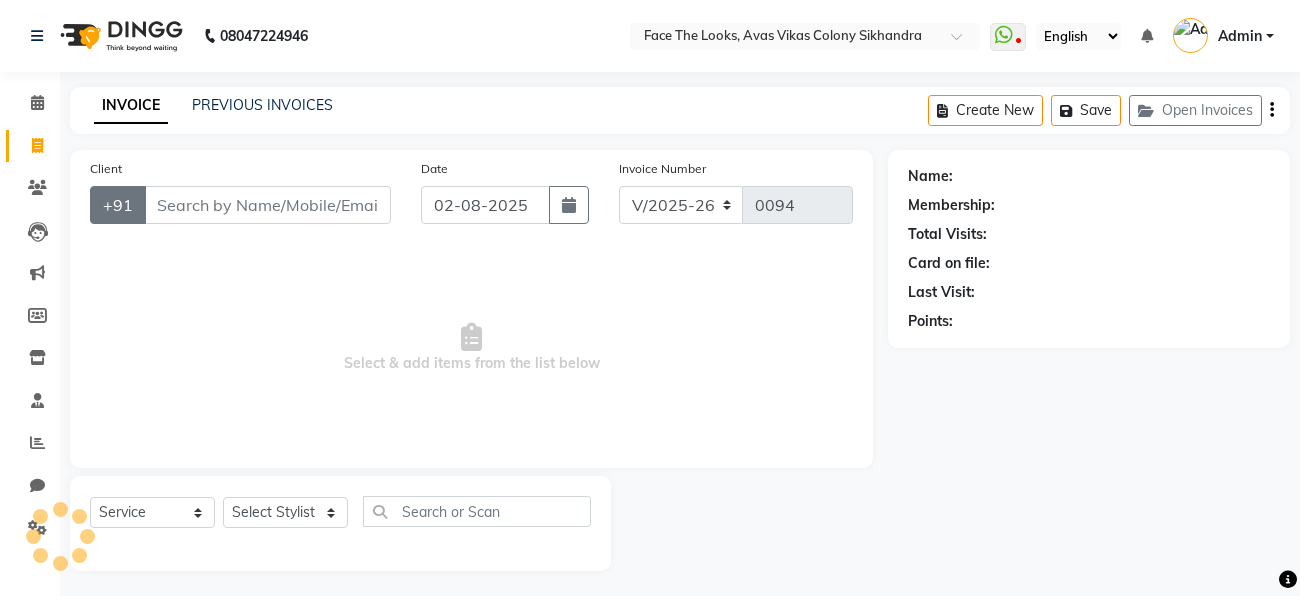 scroll, scrollTop: 5, scrollLeft: 0, axis: vertical 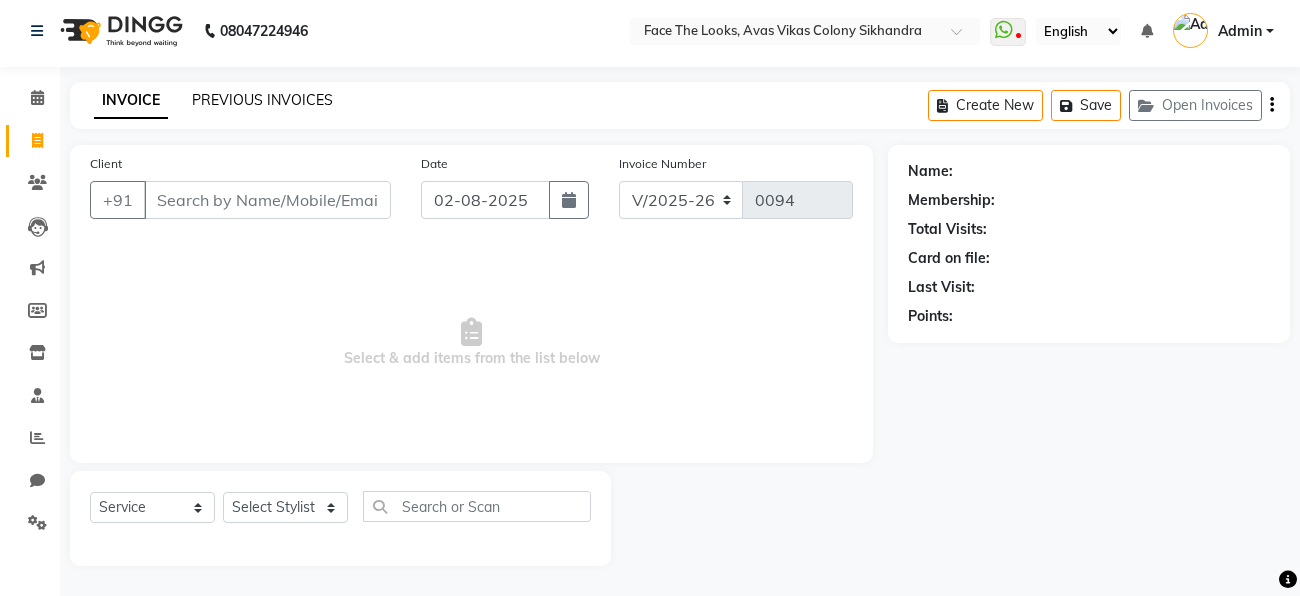 click on "PREVIOUS INVOICES" 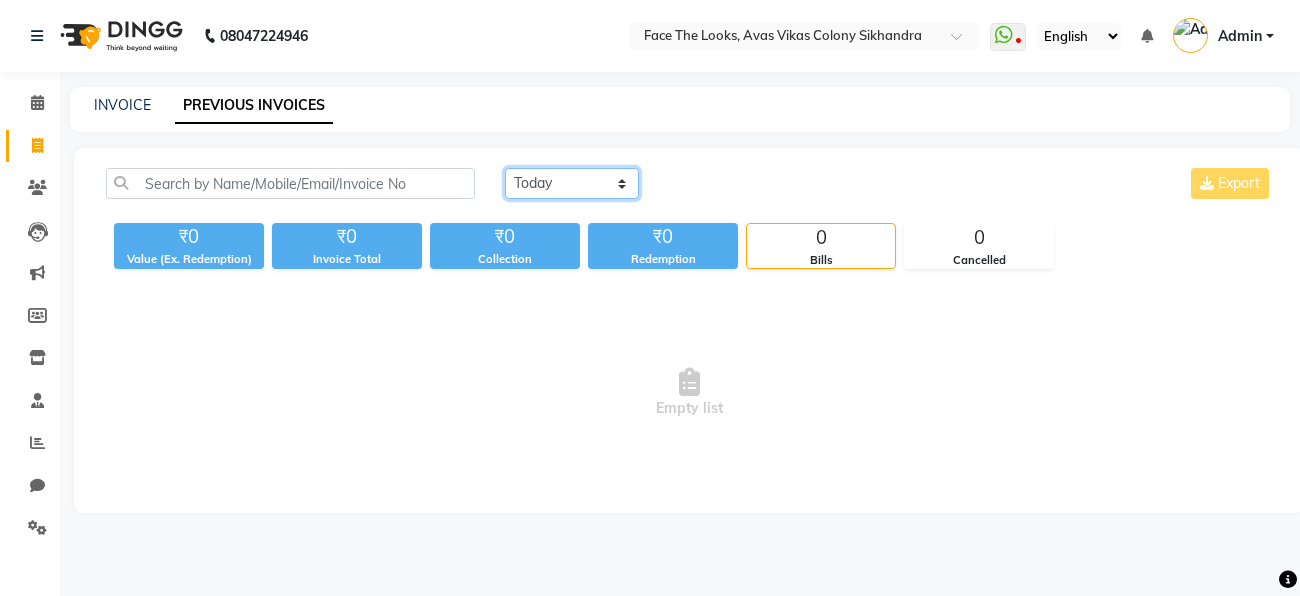 click on "Today Yesterday Custom Range" 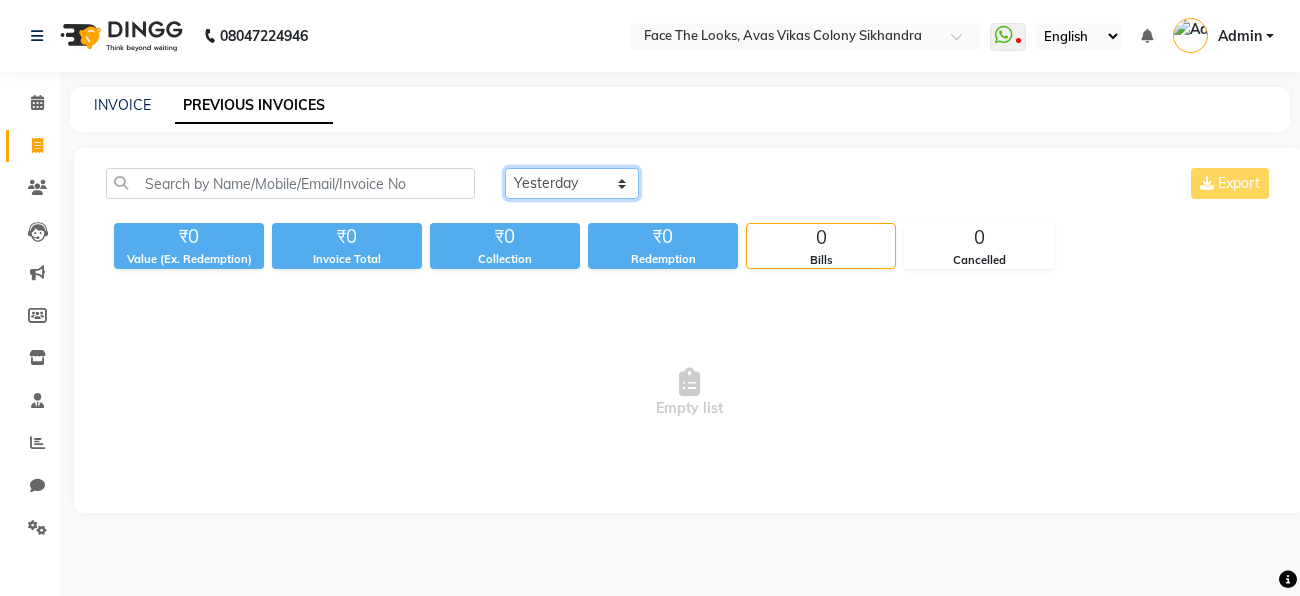 click on "Today Yesterday Custom Range" 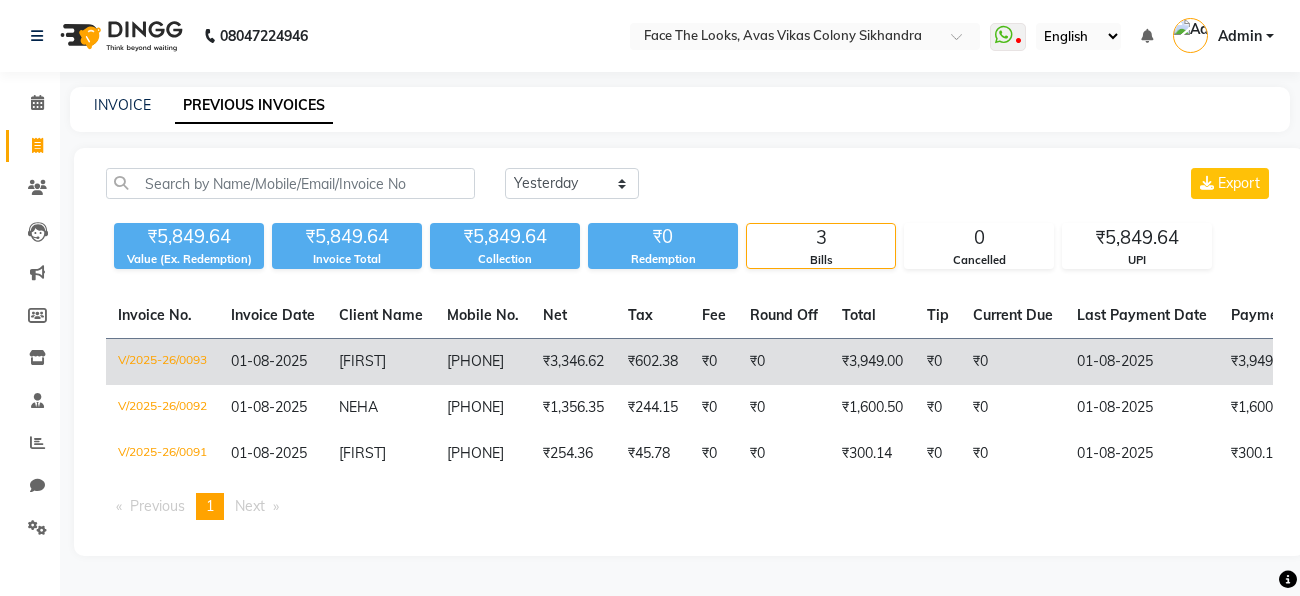 click on "₹3,346.62" 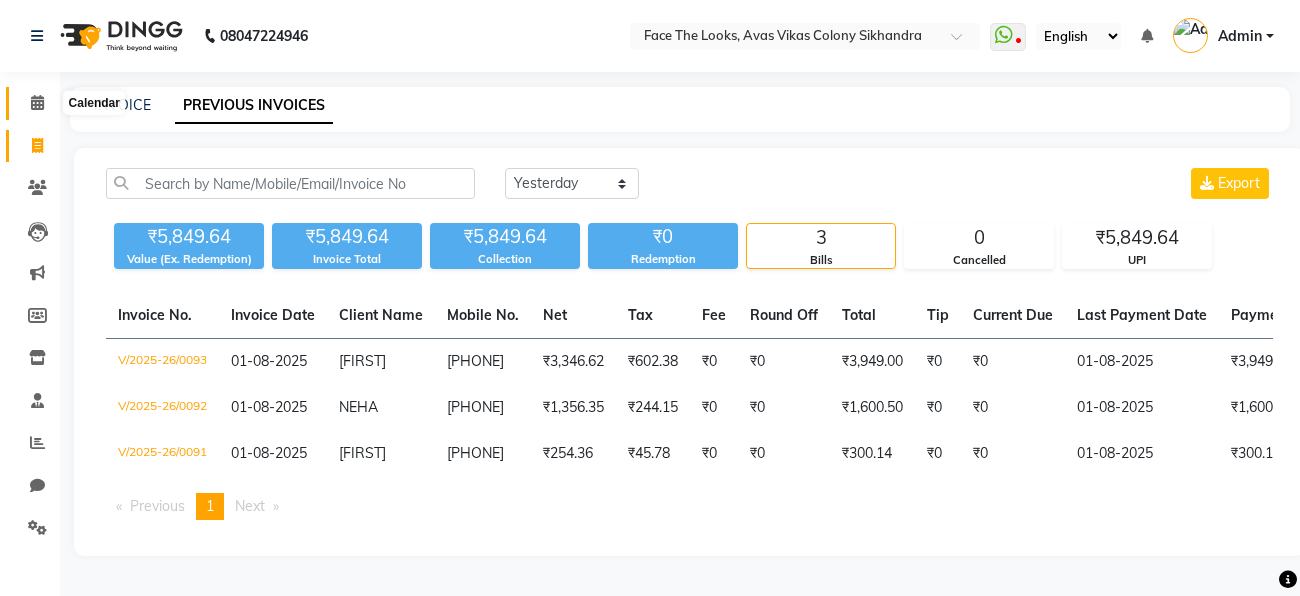 click 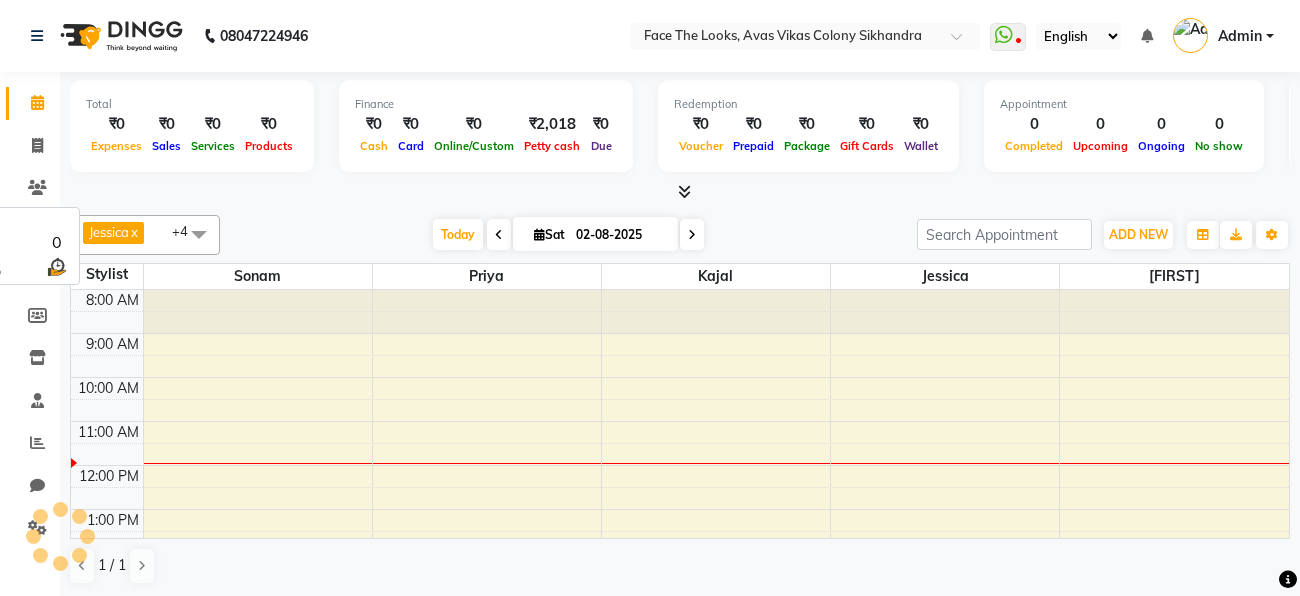 scroll, scrollTop: 133, scrollLeft: 0, axis: vertical 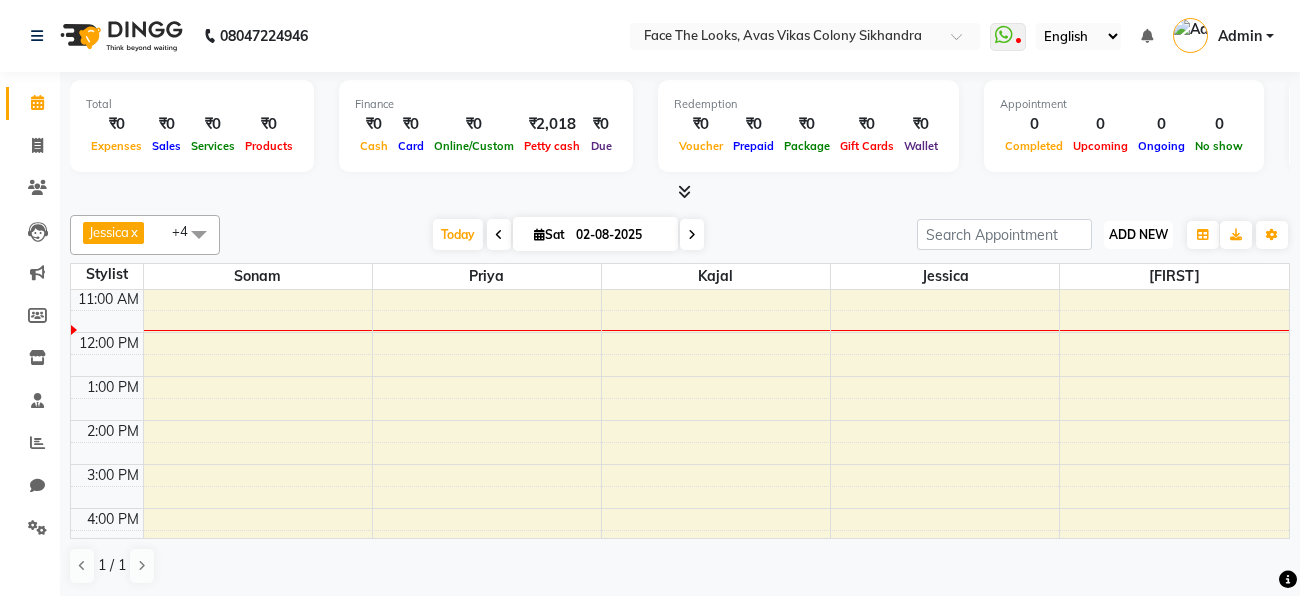 click on "ADD NEW" at bounding box center (1138, 234) 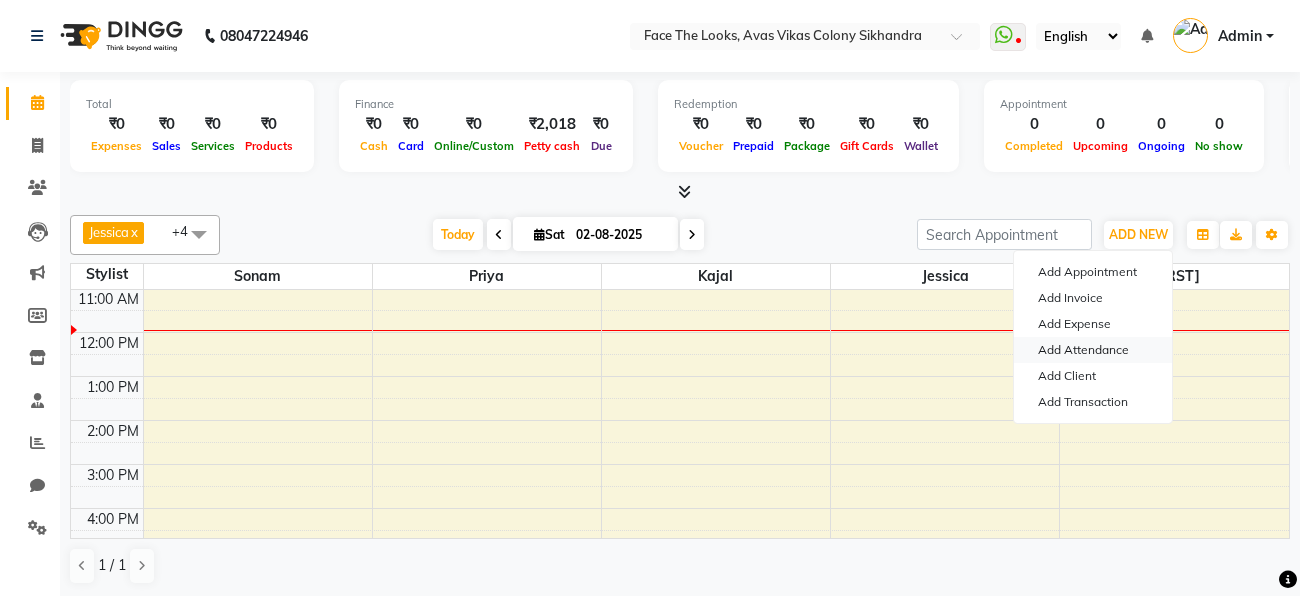 click on "Add Attendance" at bounding box center (1093, 350) 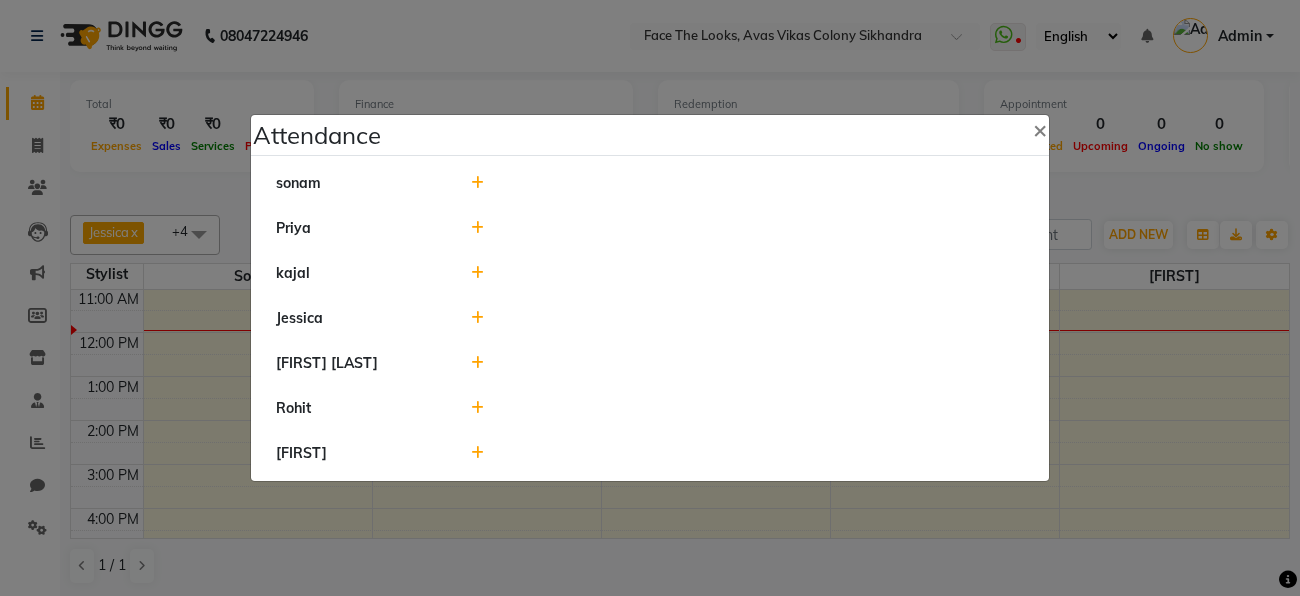 click 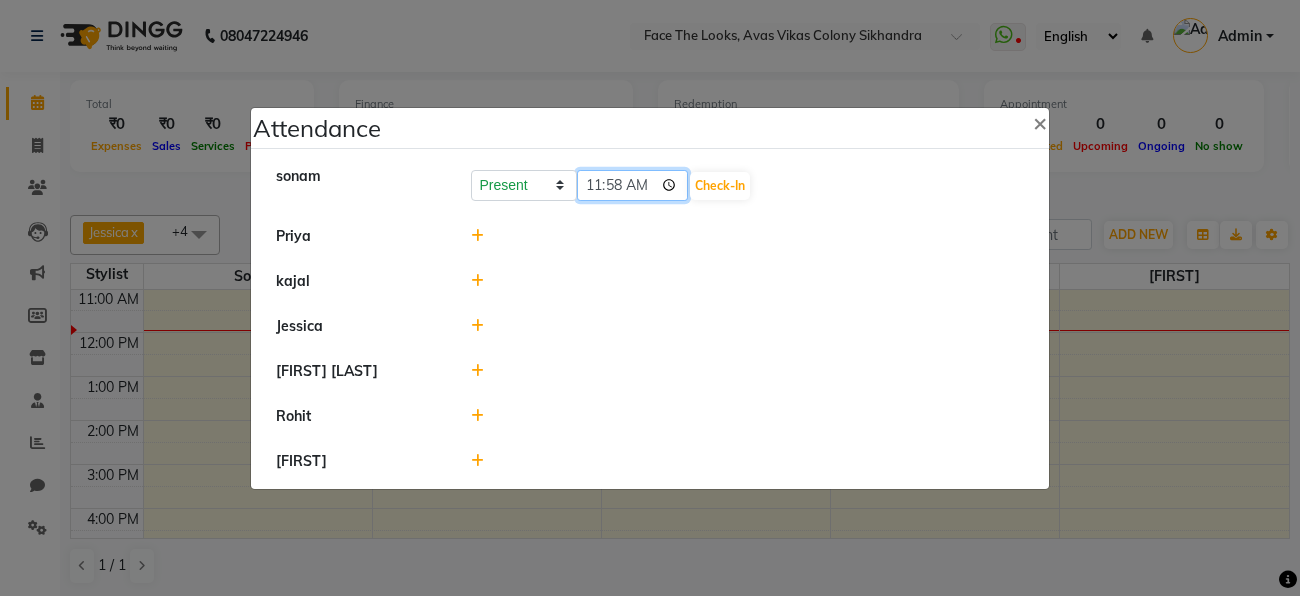 click on "11:58" 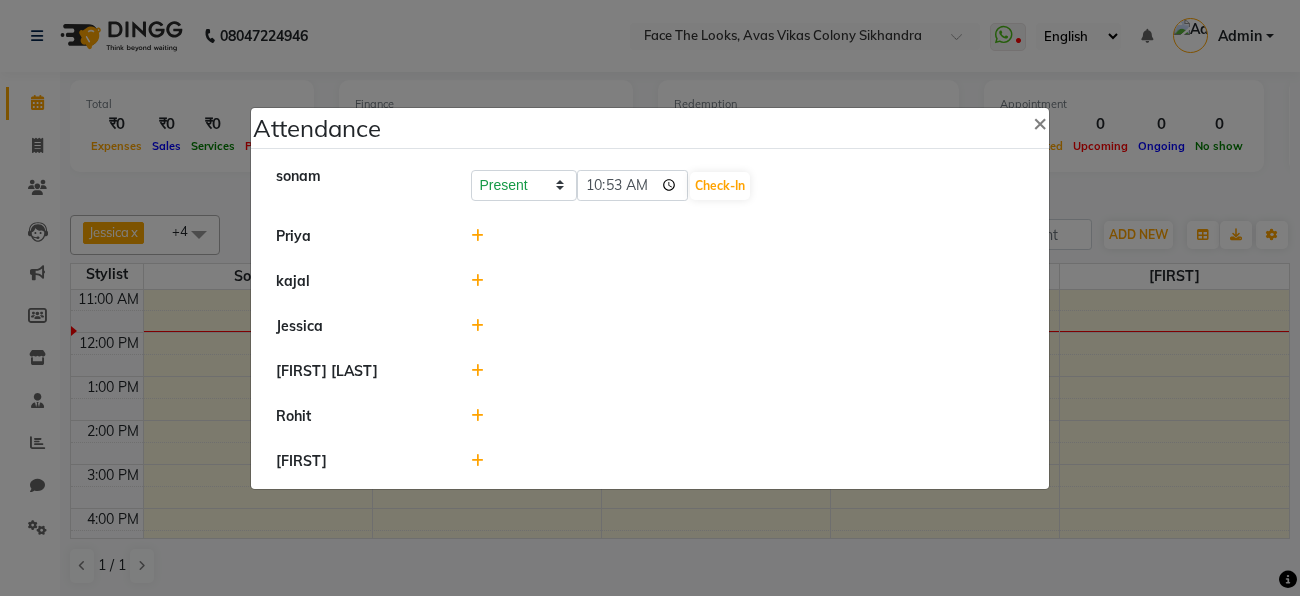 click on "kajal" 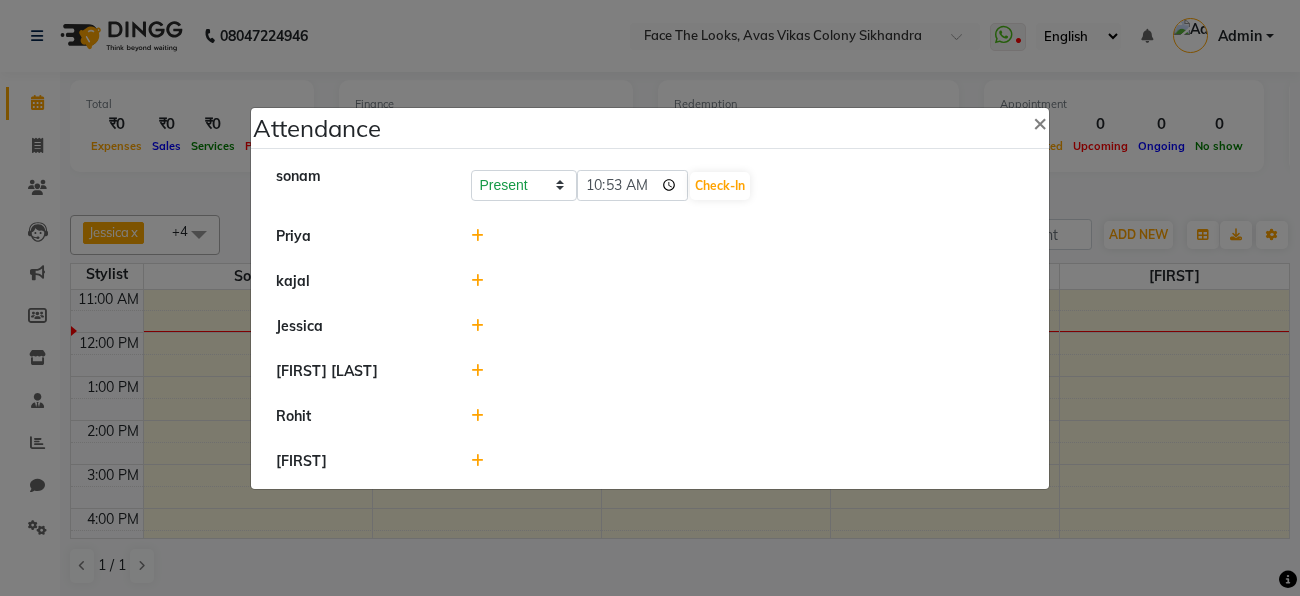 type on "10:53" 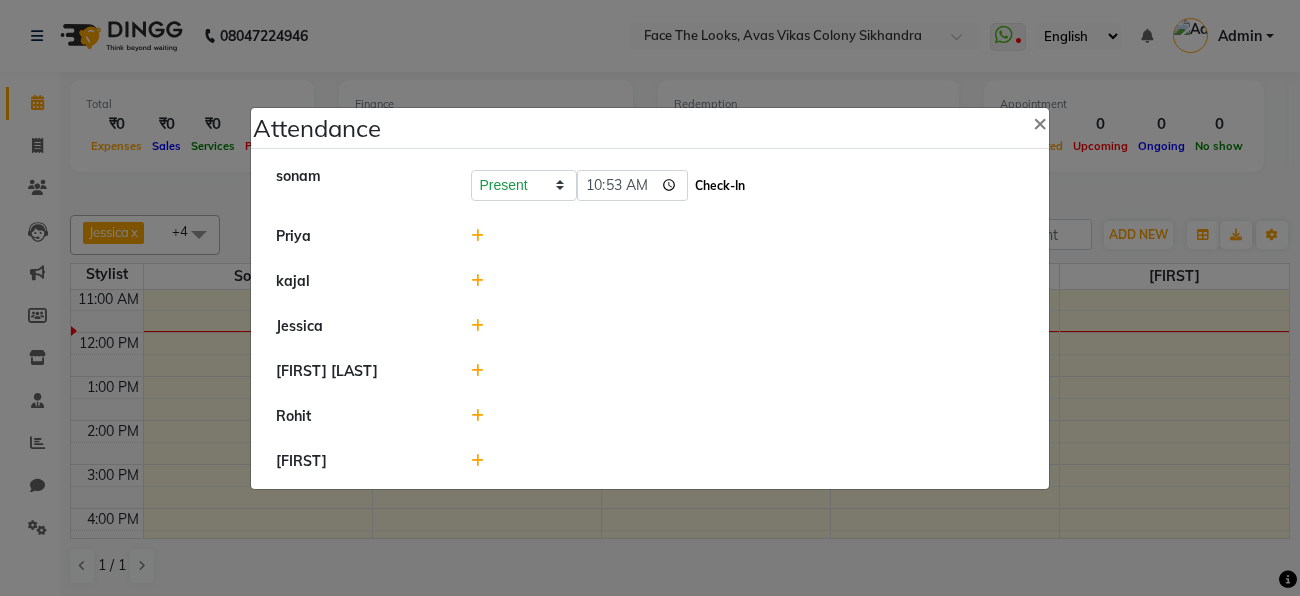 click on "Check-In" 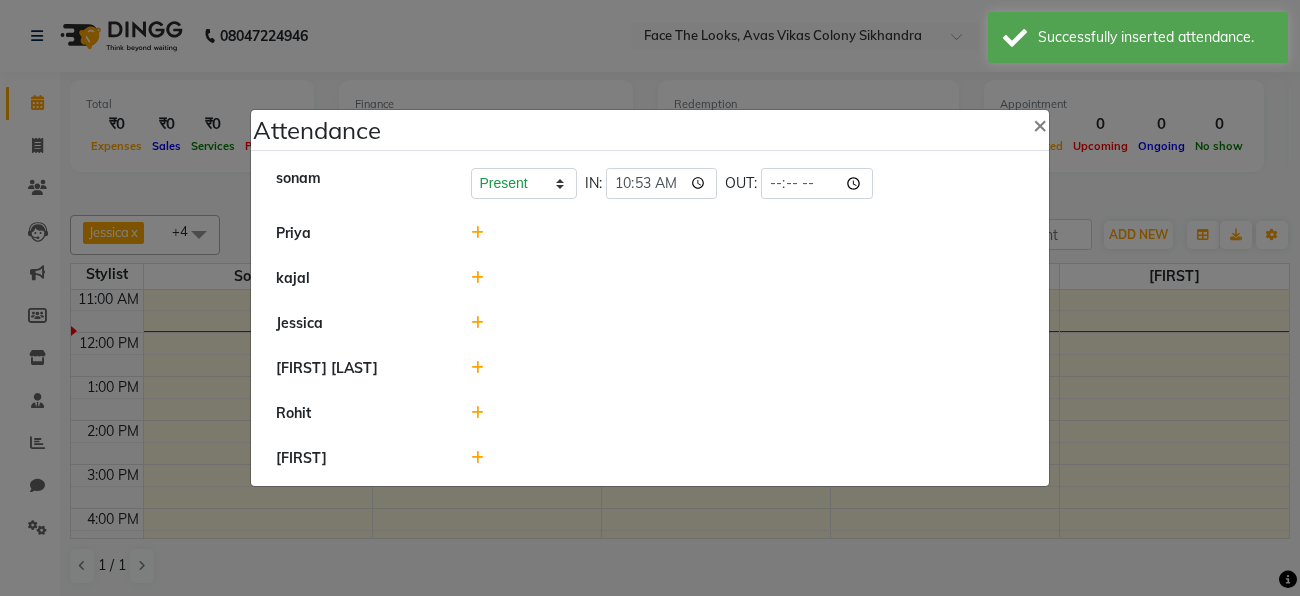 click 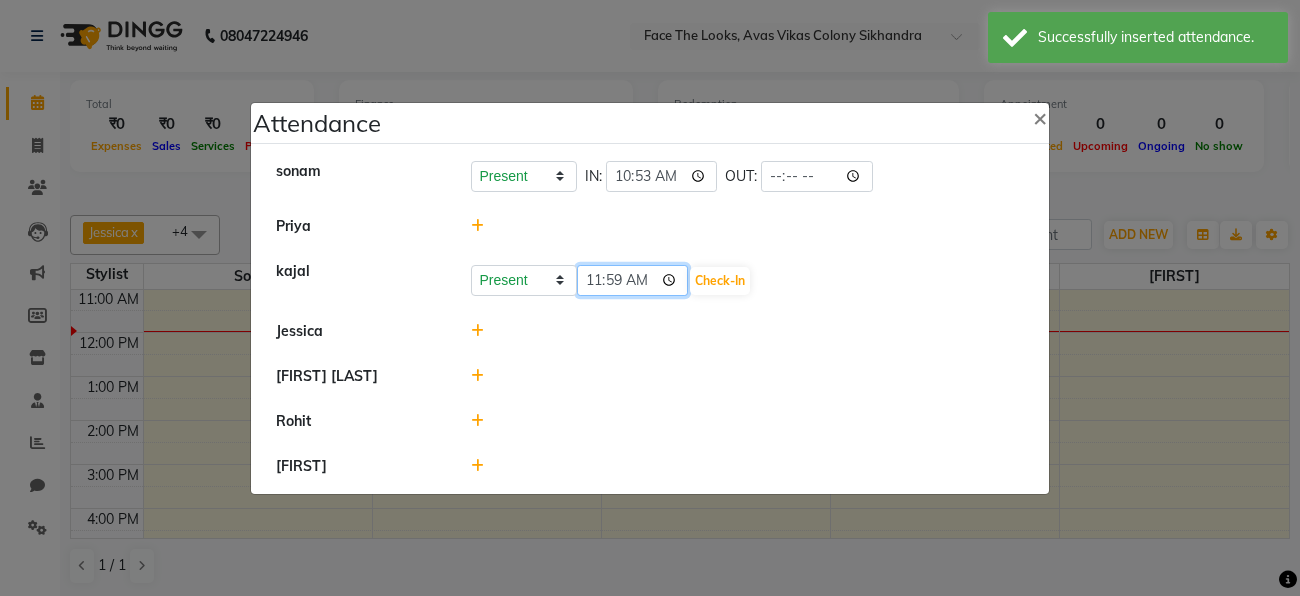 click on "11:59" 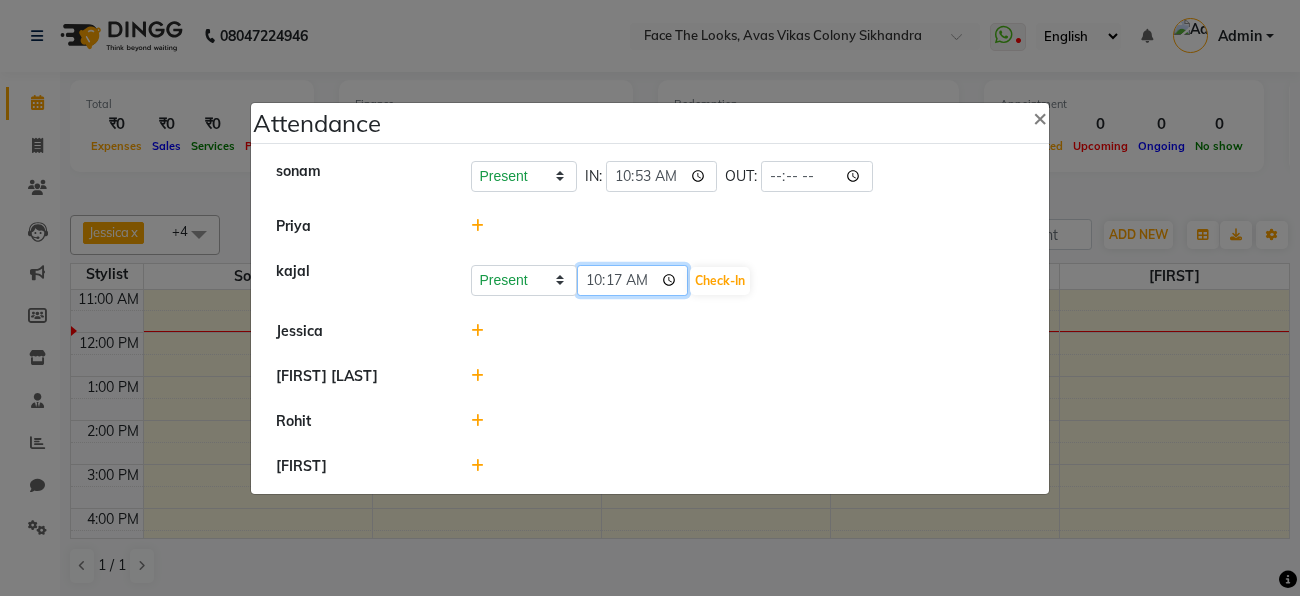 type on "10:17" 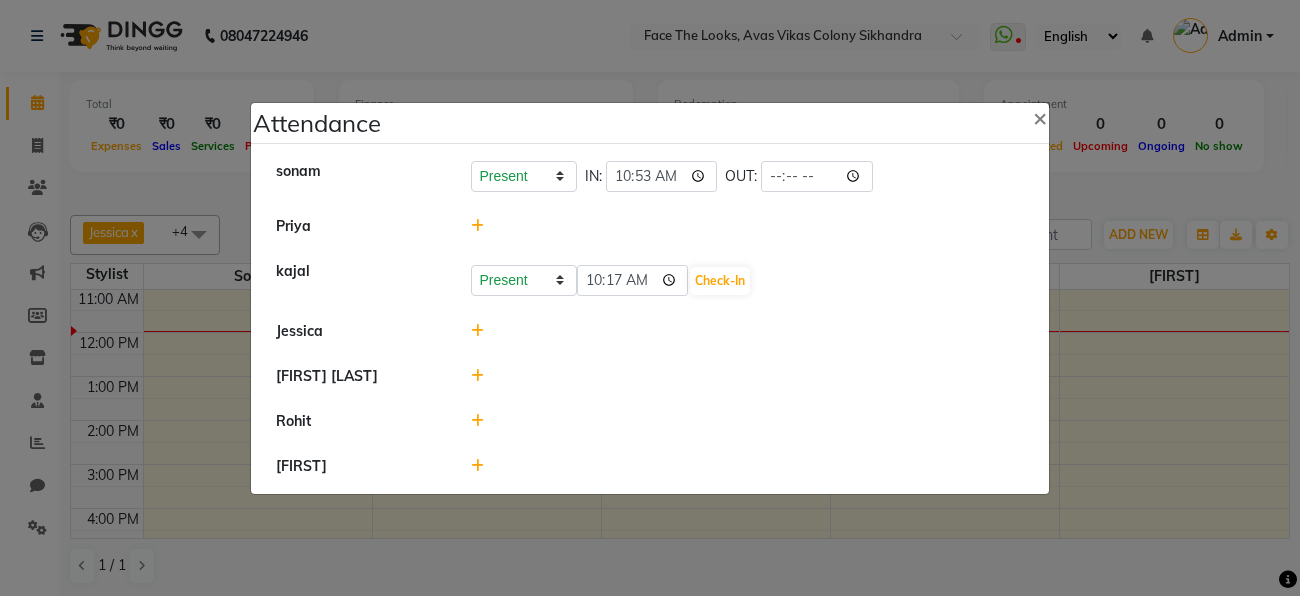 click 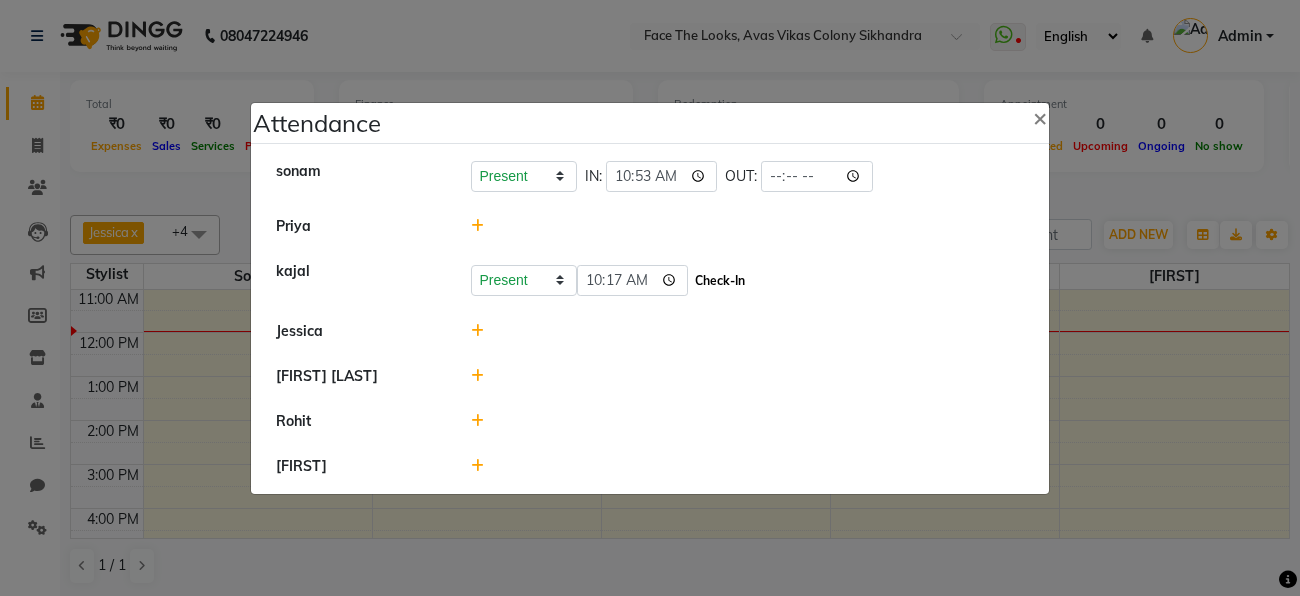 click on "Check-In" 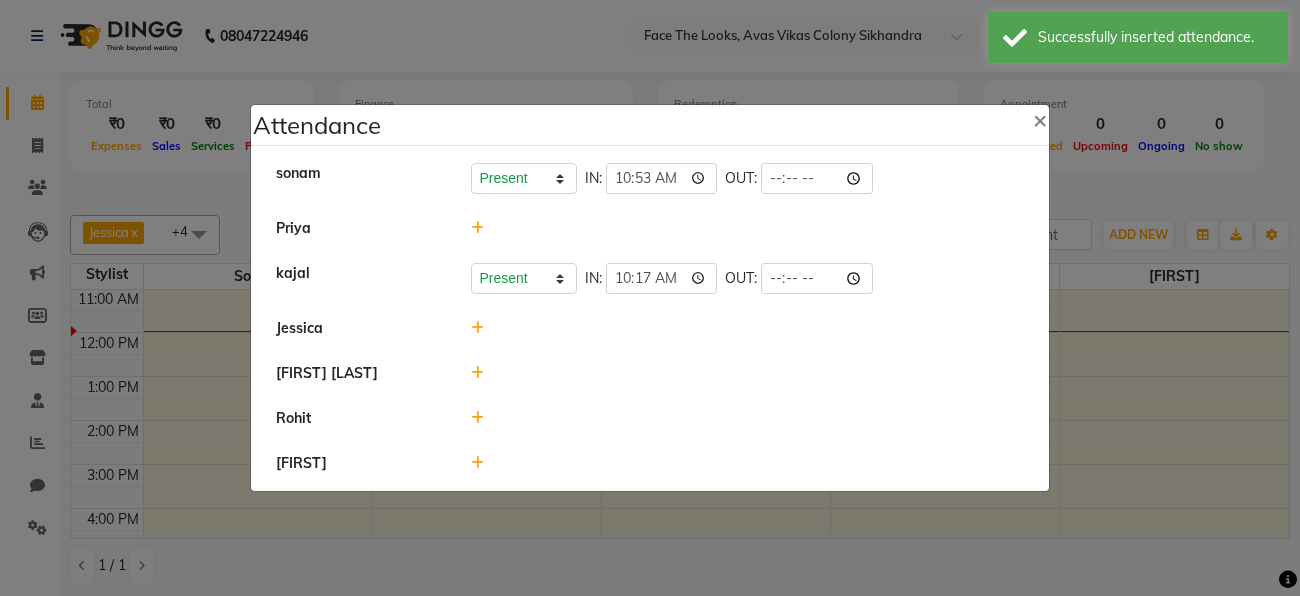 click 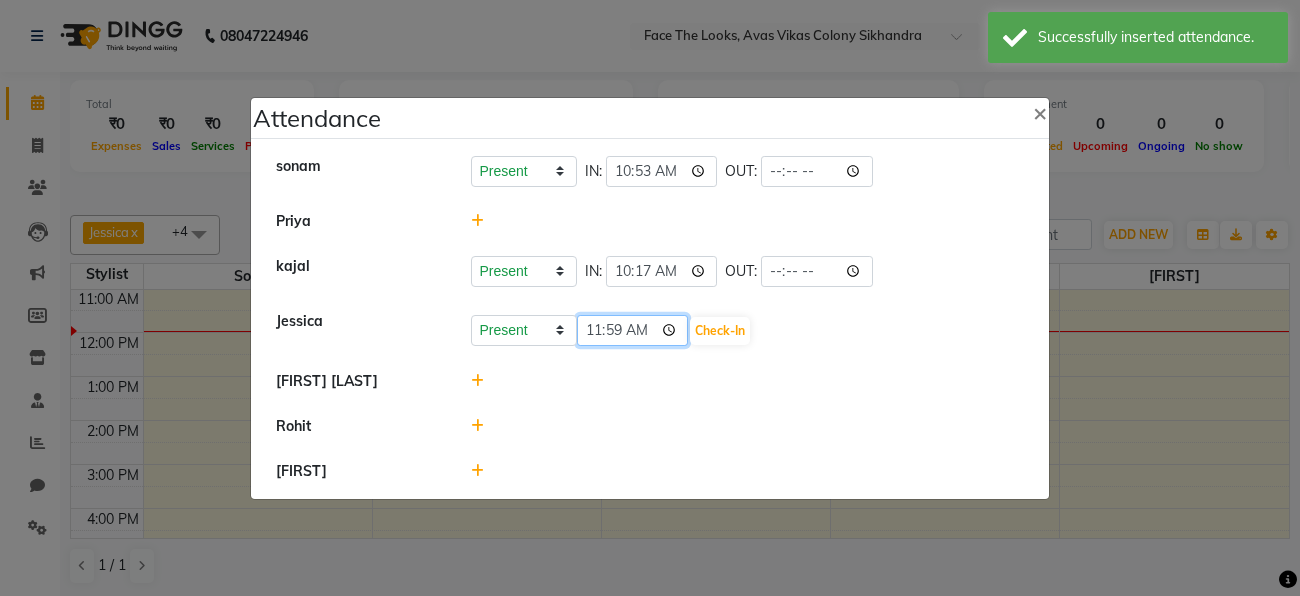 click on "11:59" 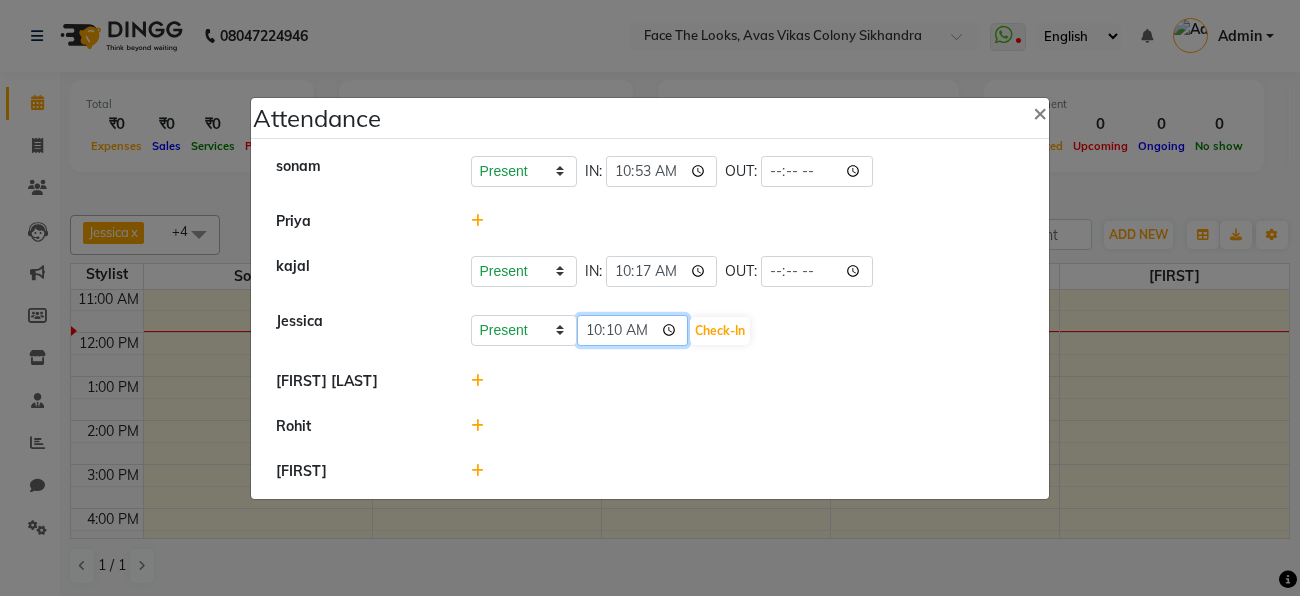 type on "10:10" 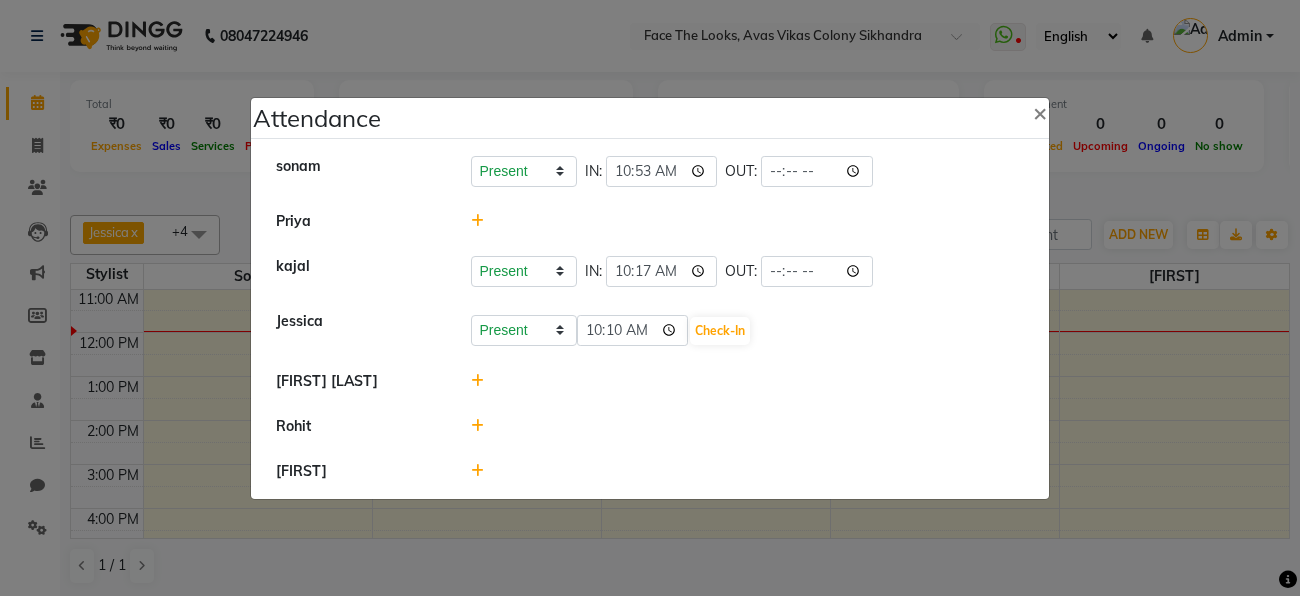 click on "[PERSON]  PresentAbsent Late Half Day Weekly Off 10:10 Check-In" 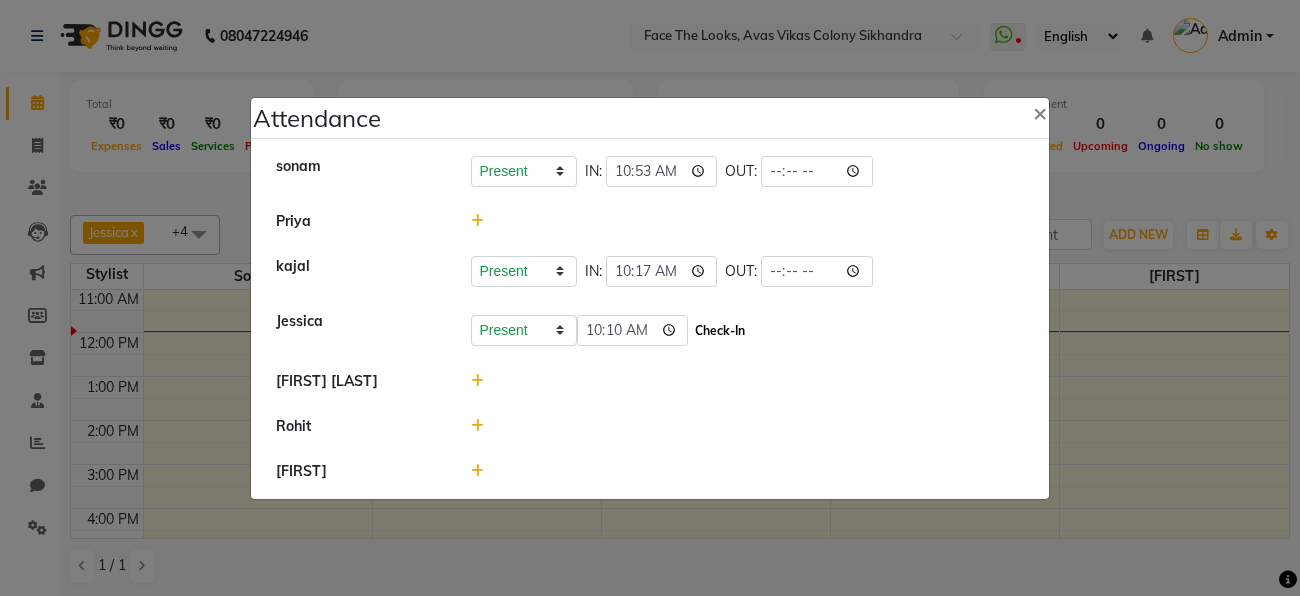 click on "Check-In" 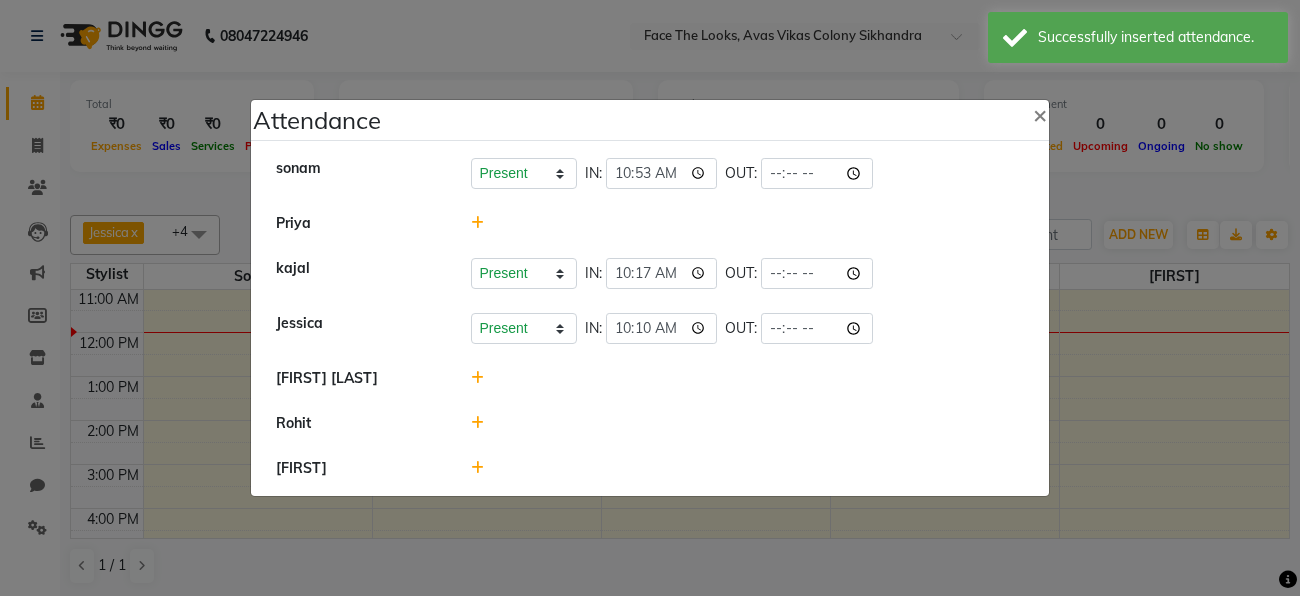 click 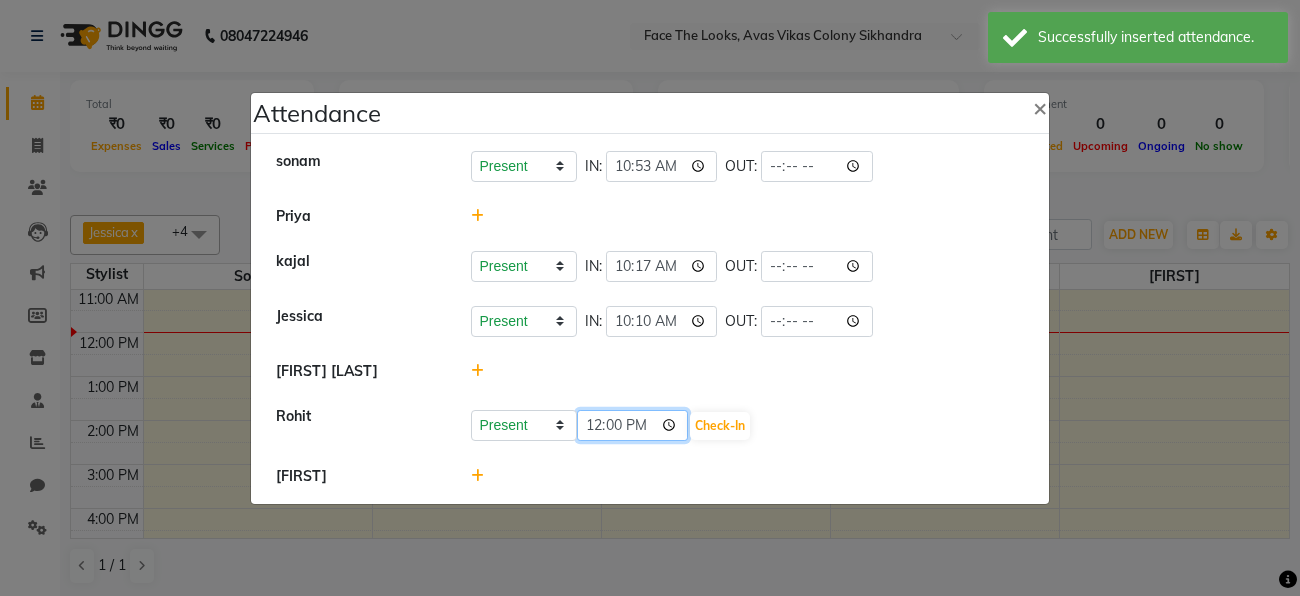 click on "12:00" 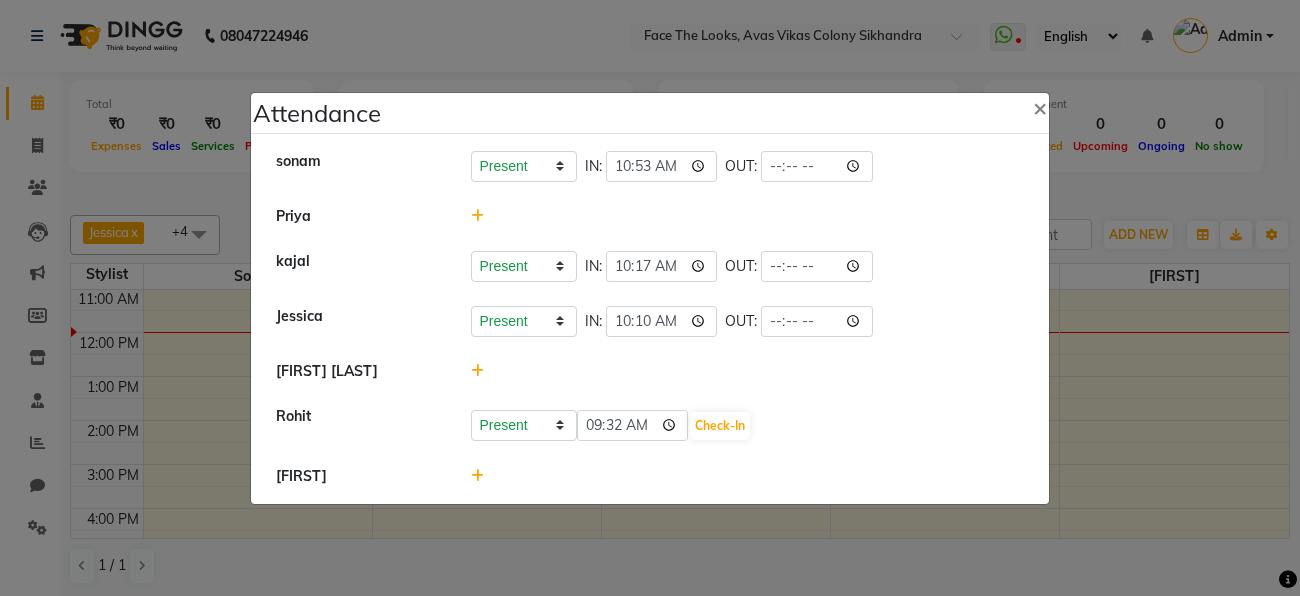 click 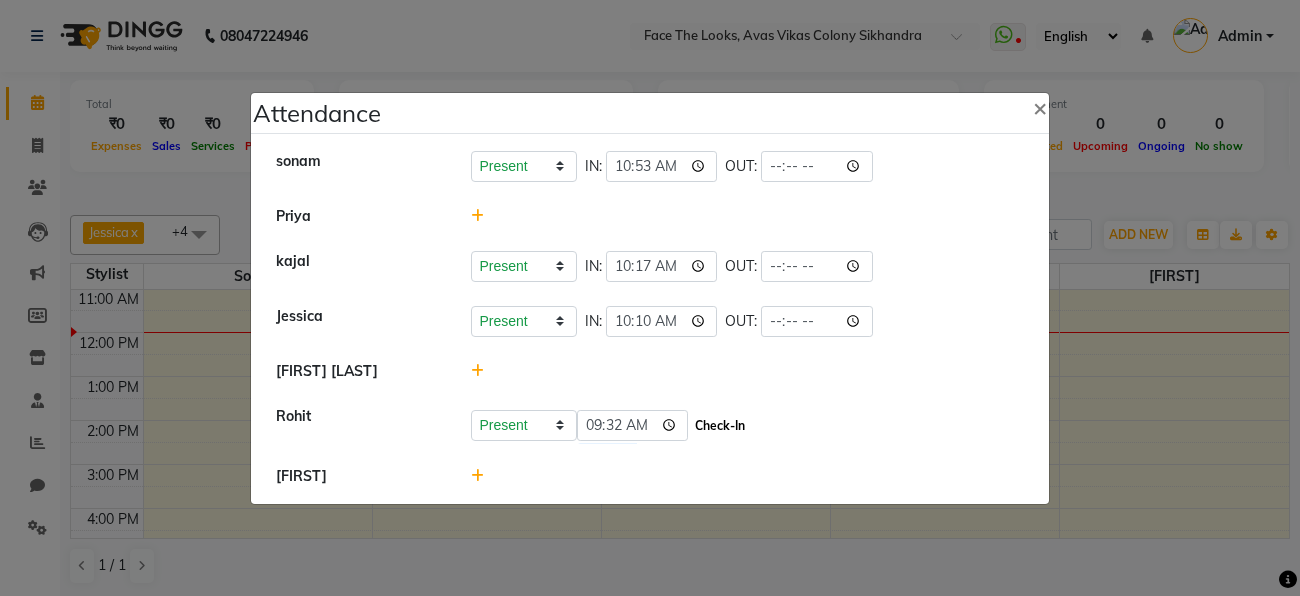 click on "Check-In" 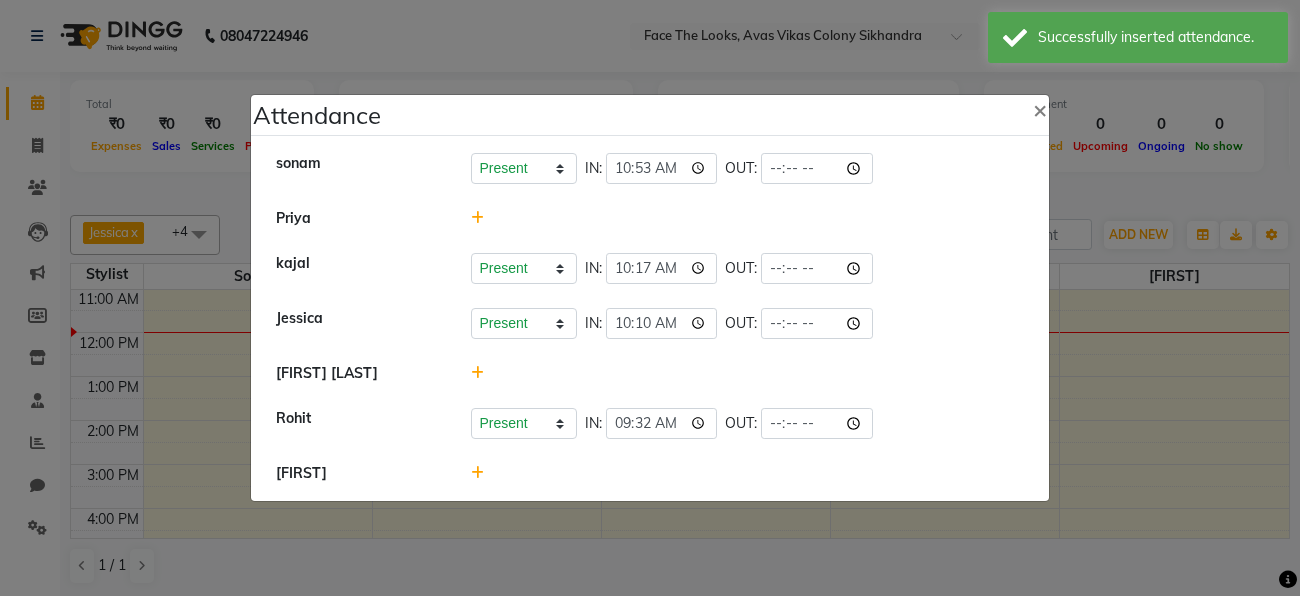 click 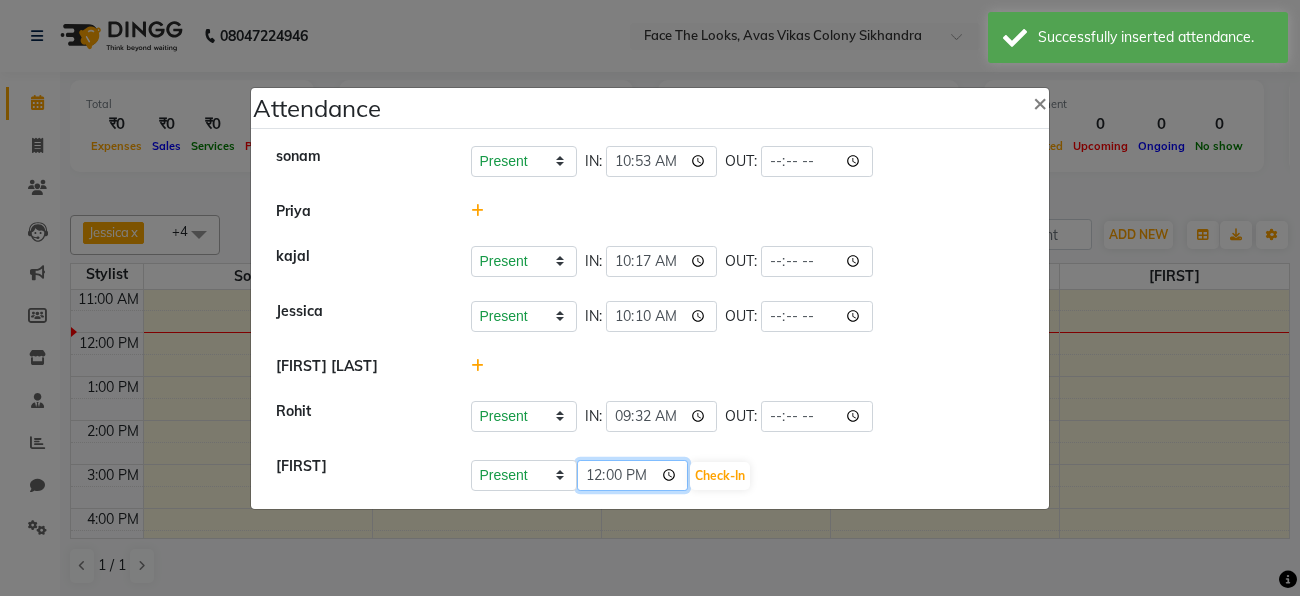 click on "12:00" 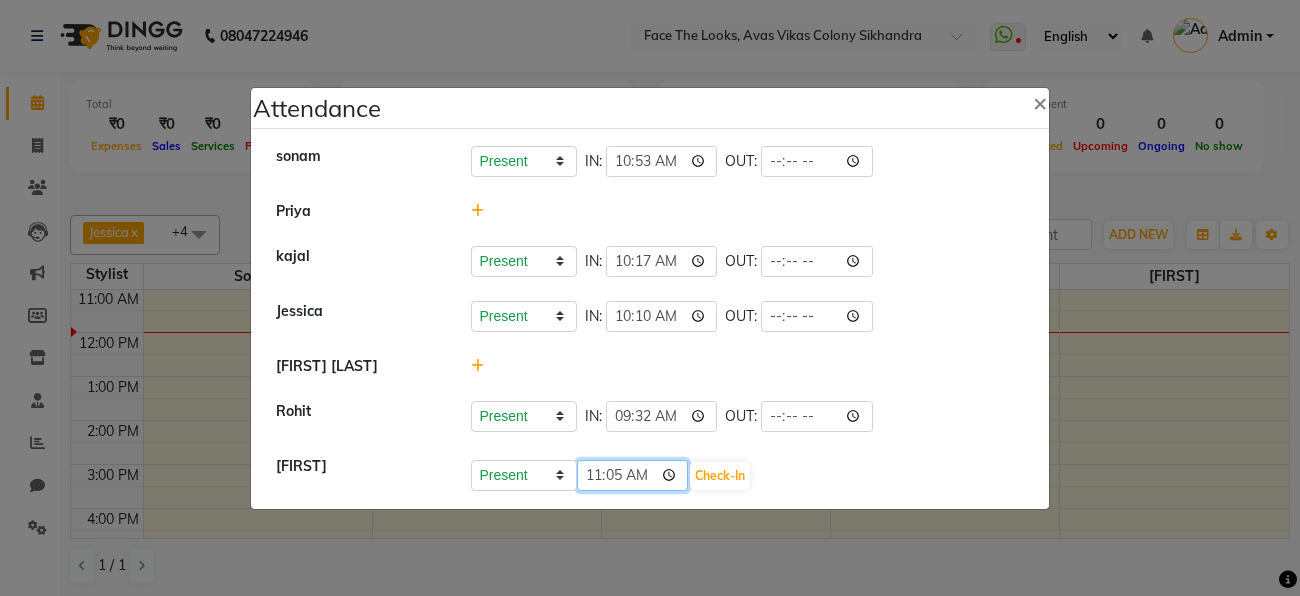 type on "11:05" 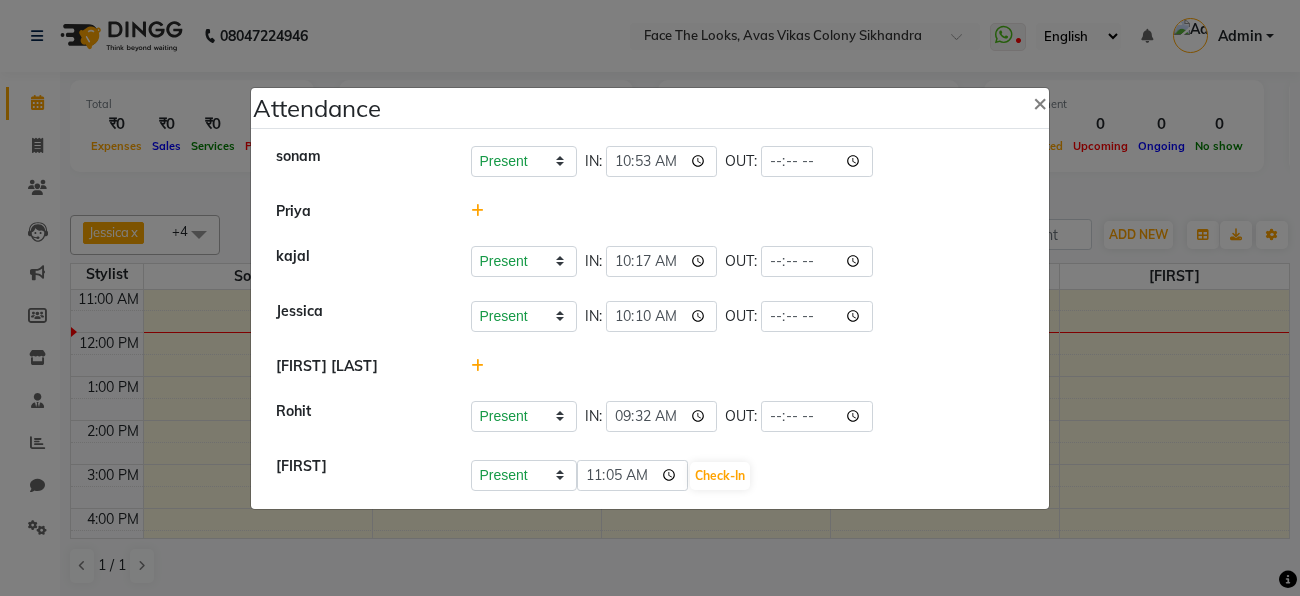 click on "Present Absent Late Half Day Weekly Off 11:05 Check-In" 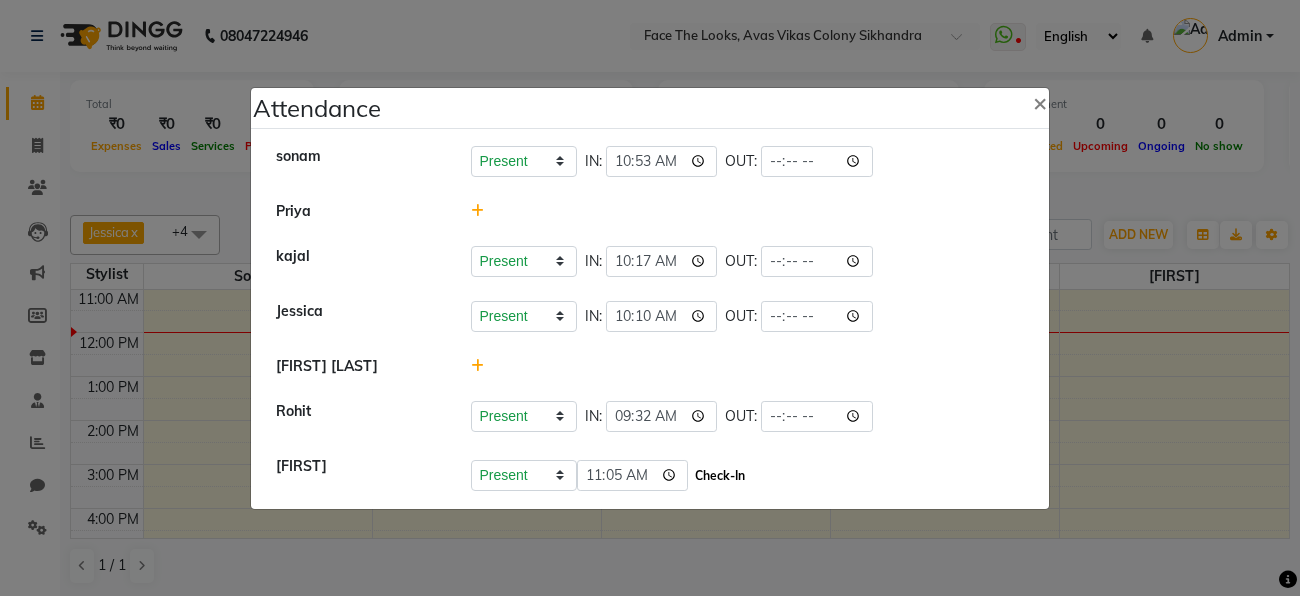 click on "Check-In" 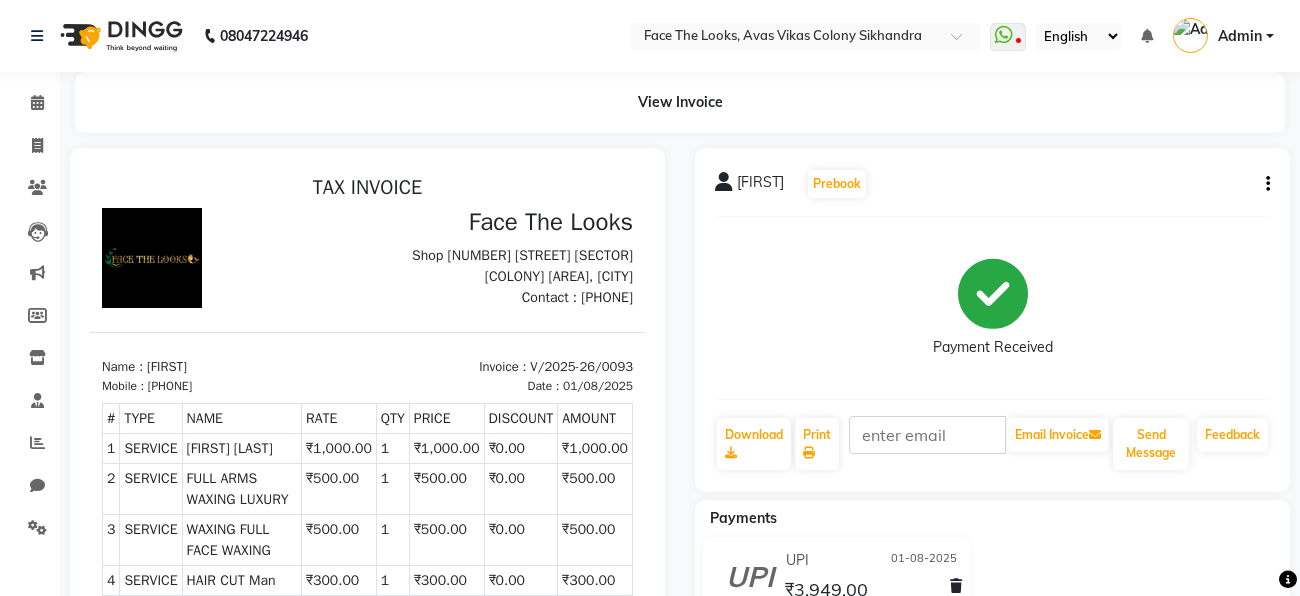 scroll, scrollTop: 0, scrollLeft: 0, axis: both 